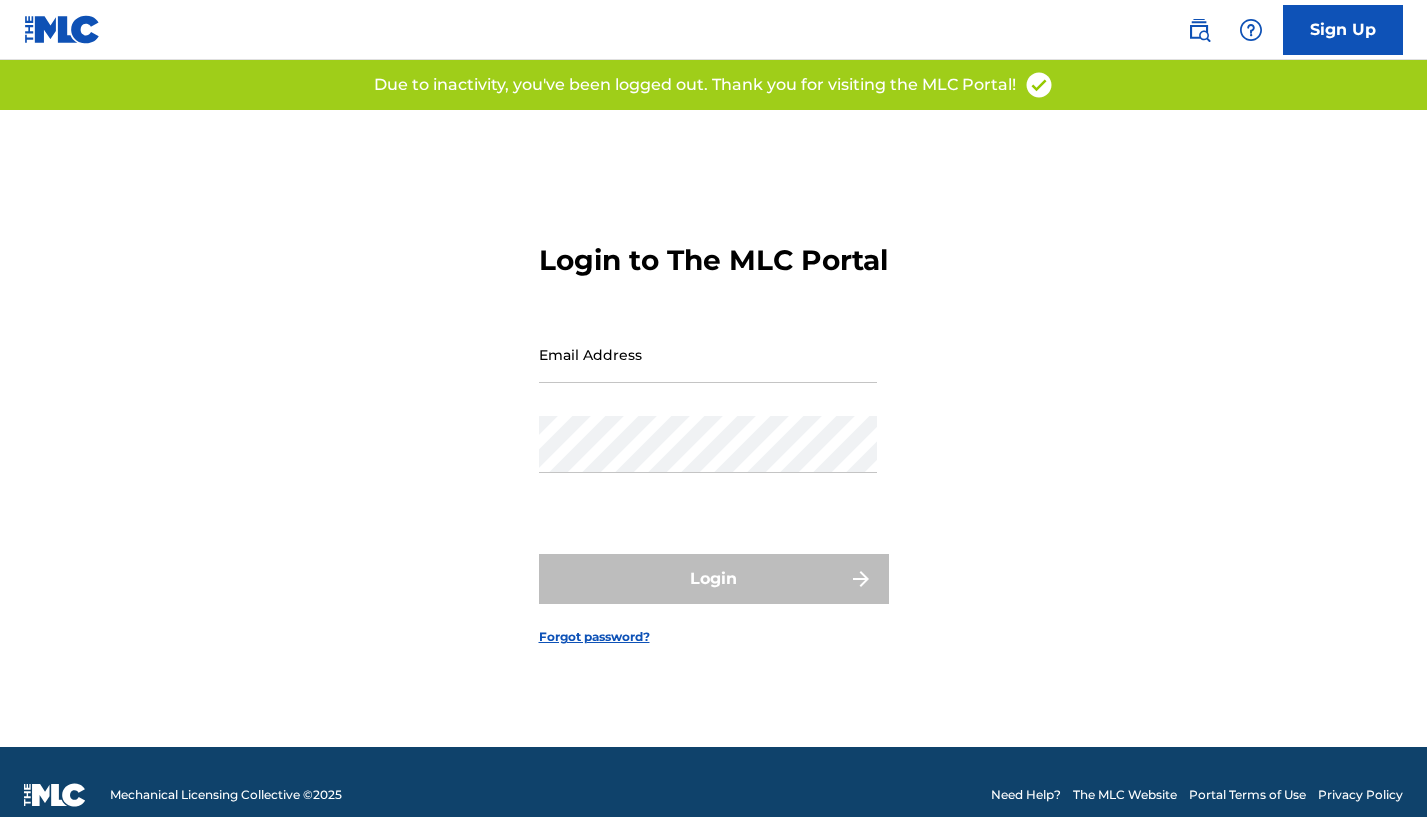 scroll, scrollTop: 0, scrollLeft: 0, axis: both 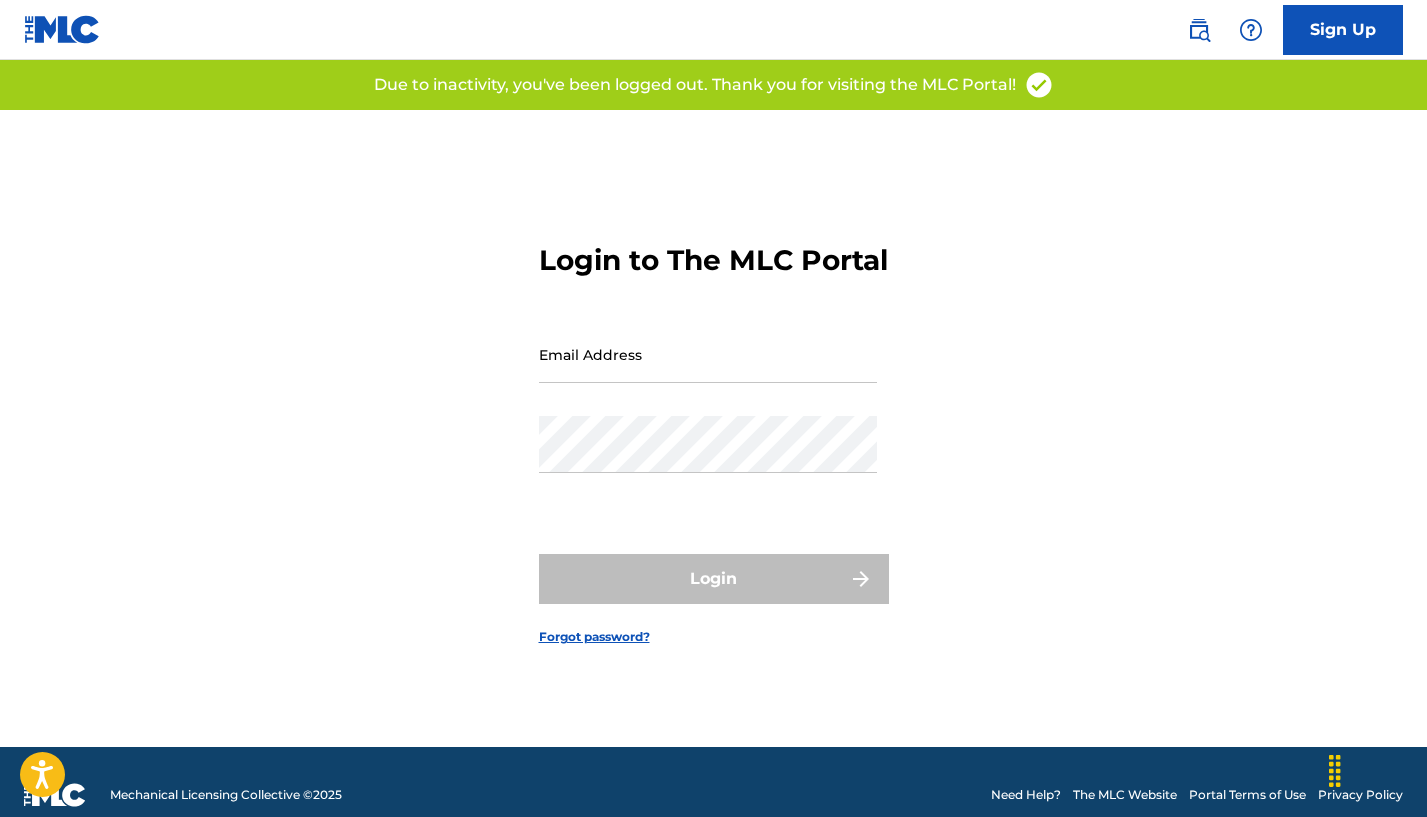 click on "Email Address" at bounding box center [708, 354] 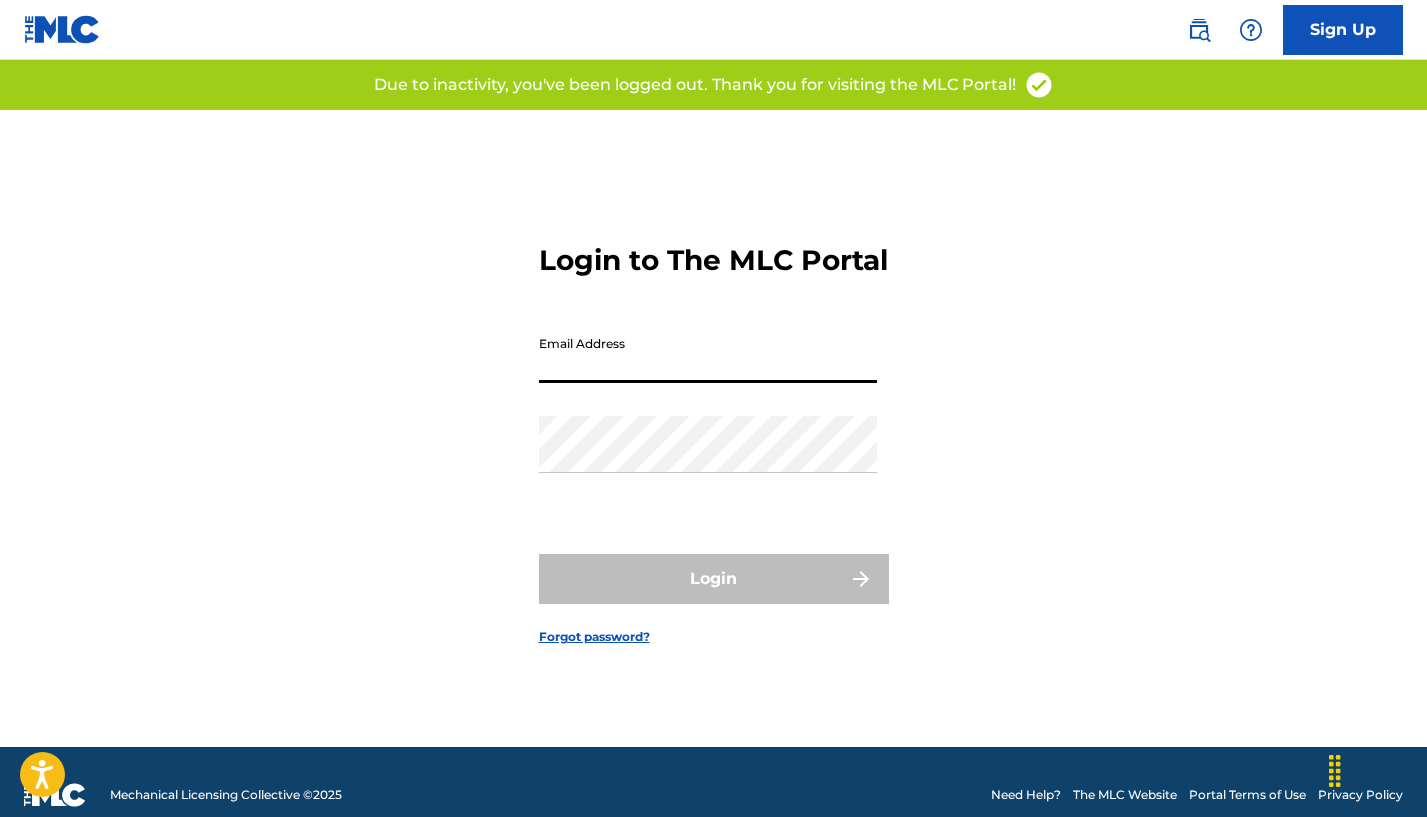 type on "[USERNAME]@[EXAMPLE].COM" 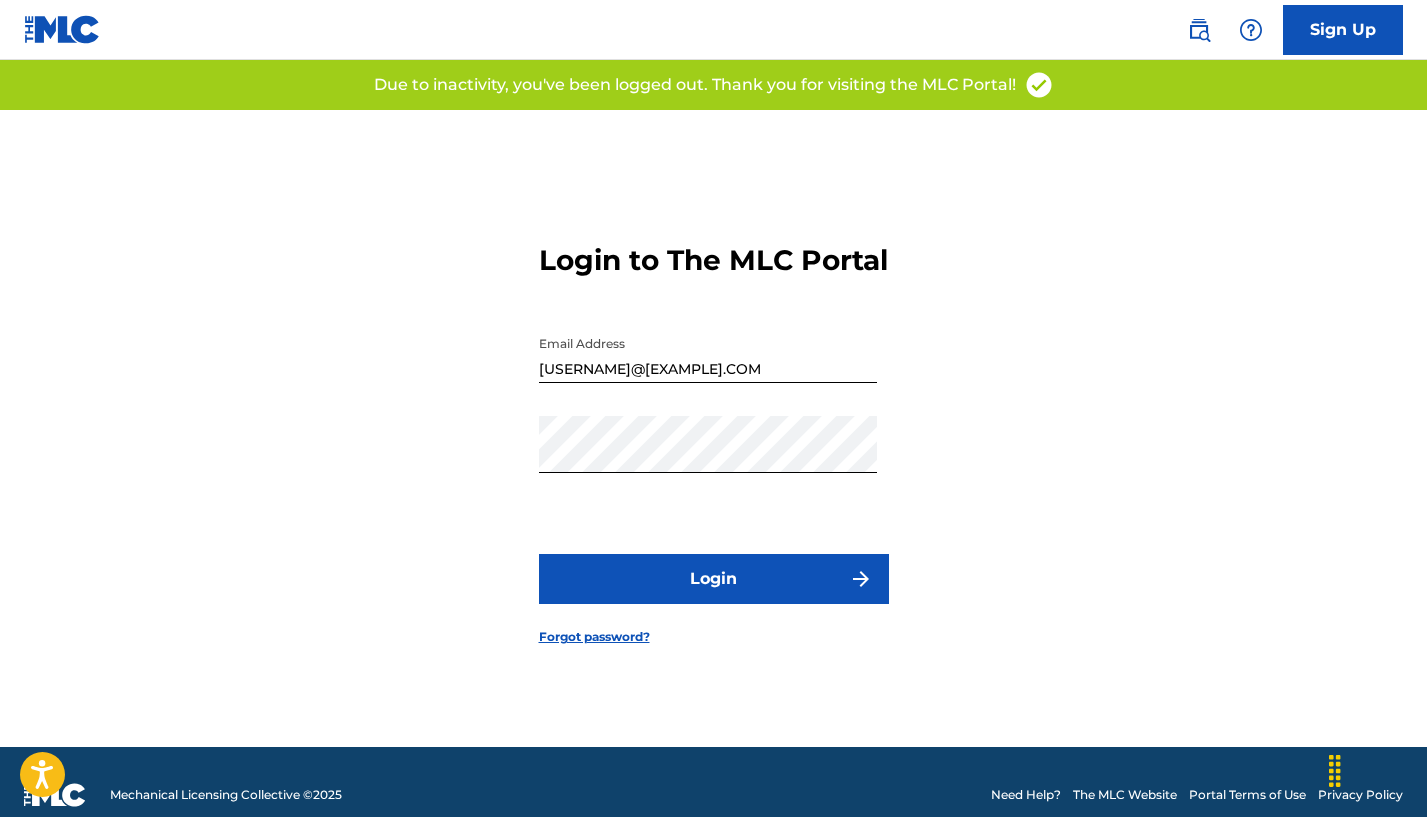 click on "Login" at bounding box center (714, 579) 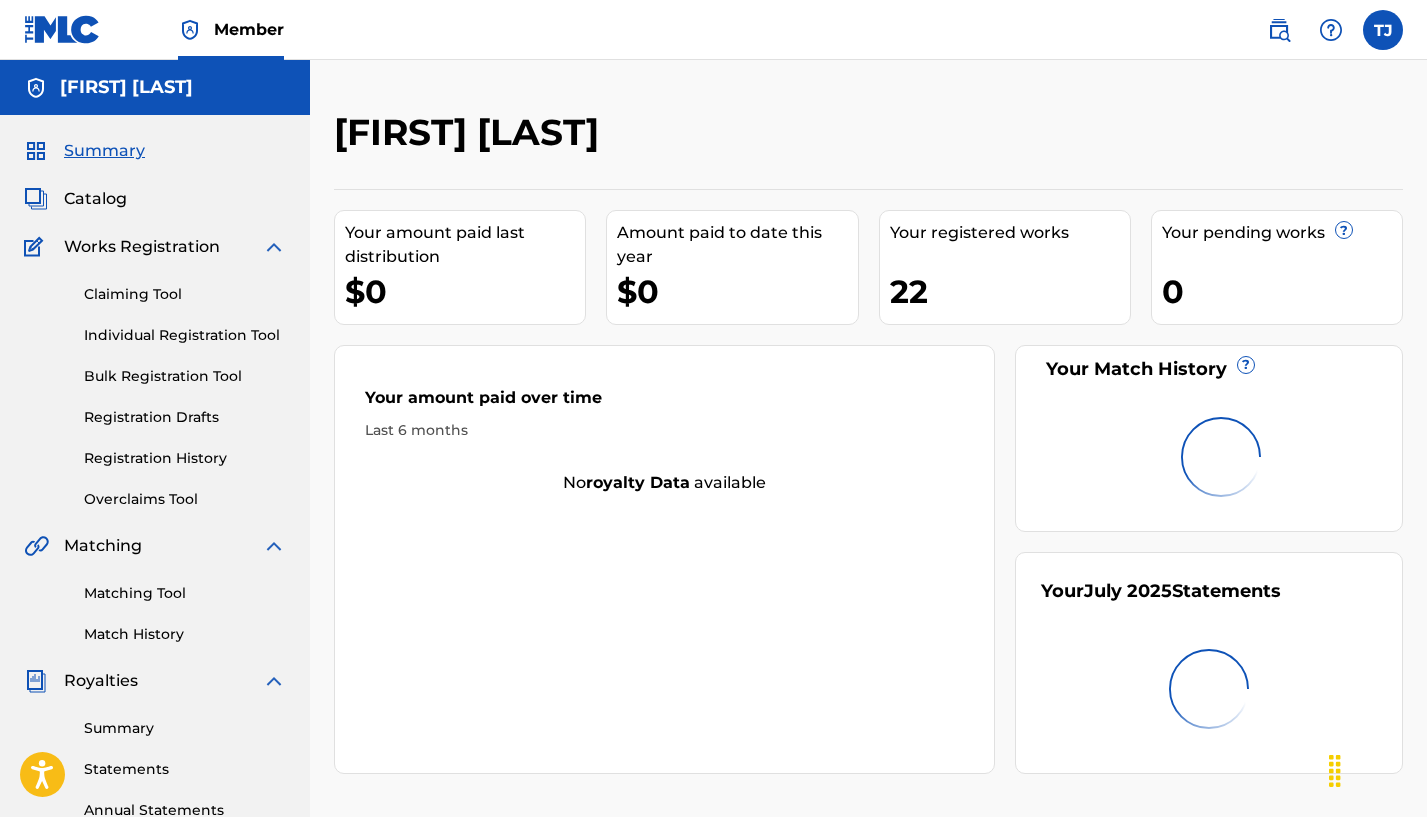 scroll, scrollTop: 0, scrollLeft: 0, axis: both 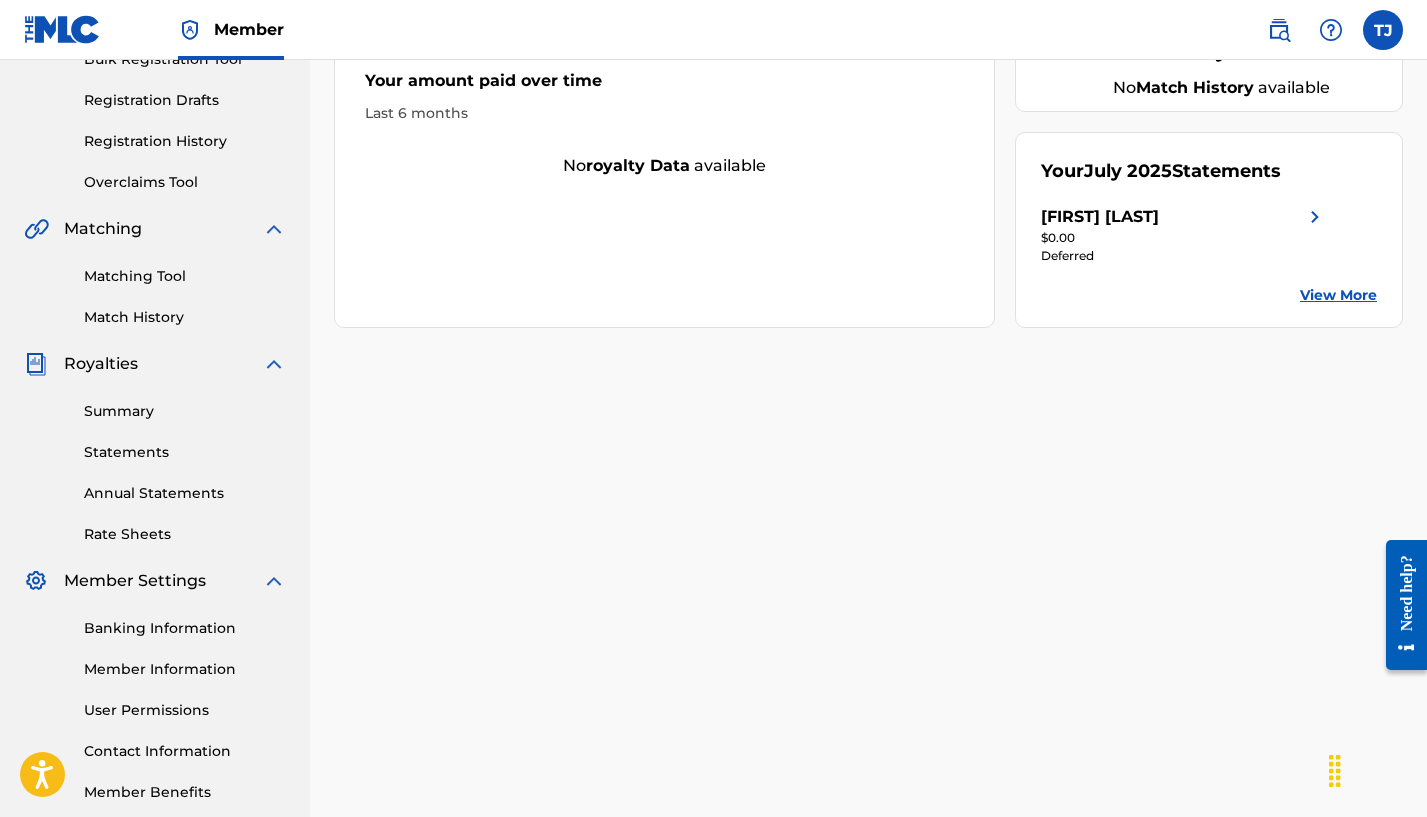 click on "View More" at bounding box center [1338, 295] 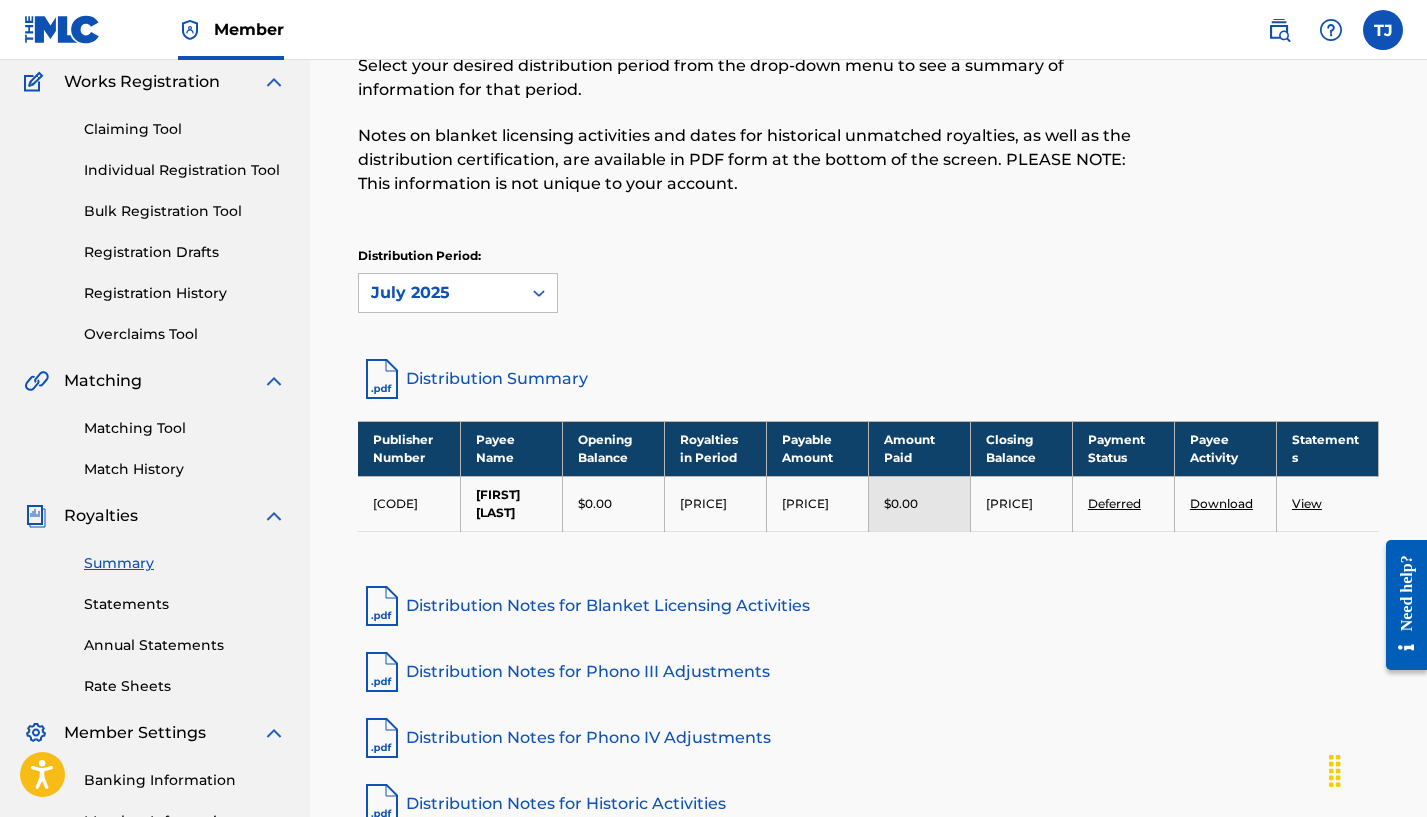 scroll, scrollTop: 0, scrollLeft: 0, axis: both 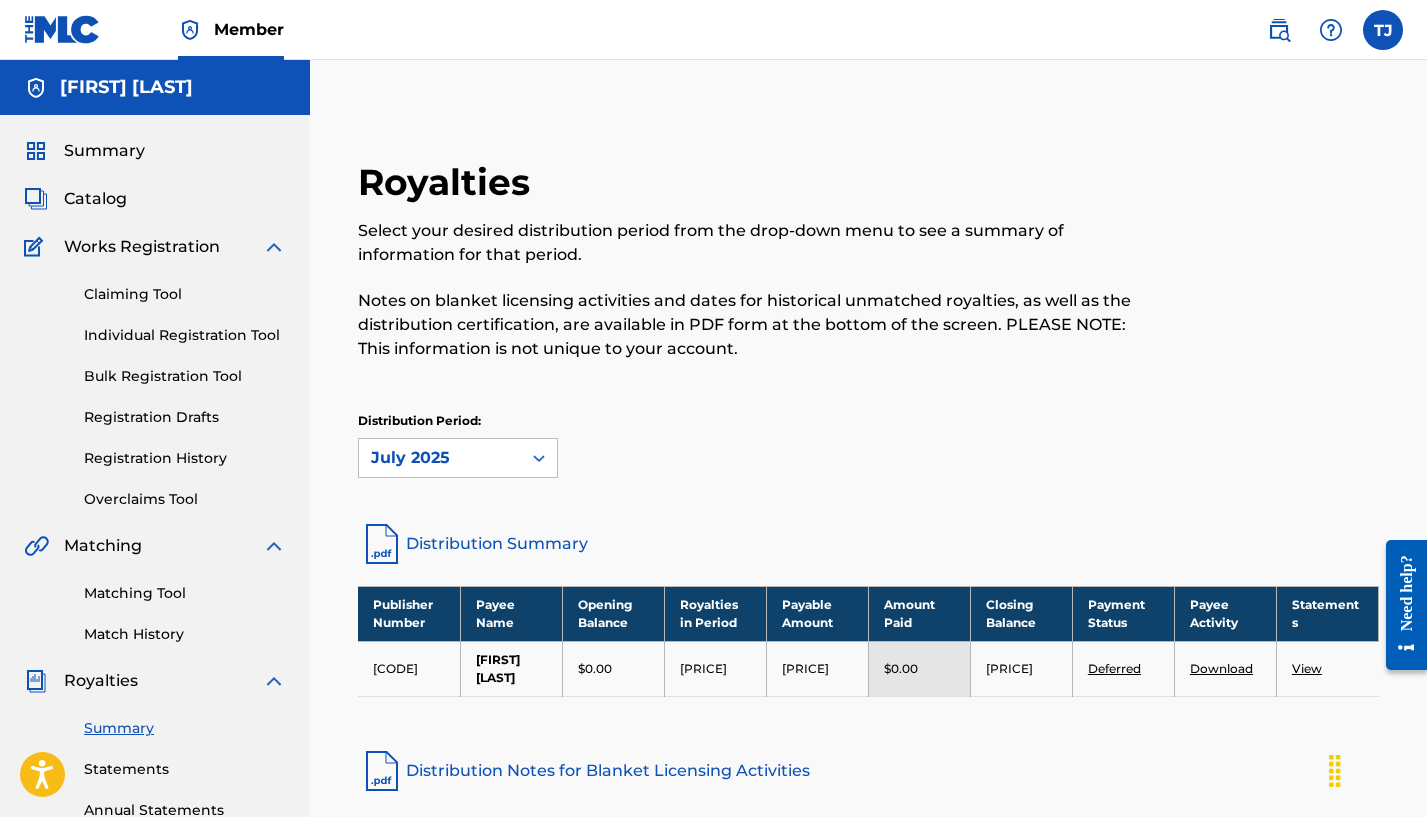 click on "Claiming Tool" at bounding box center [185, 294] 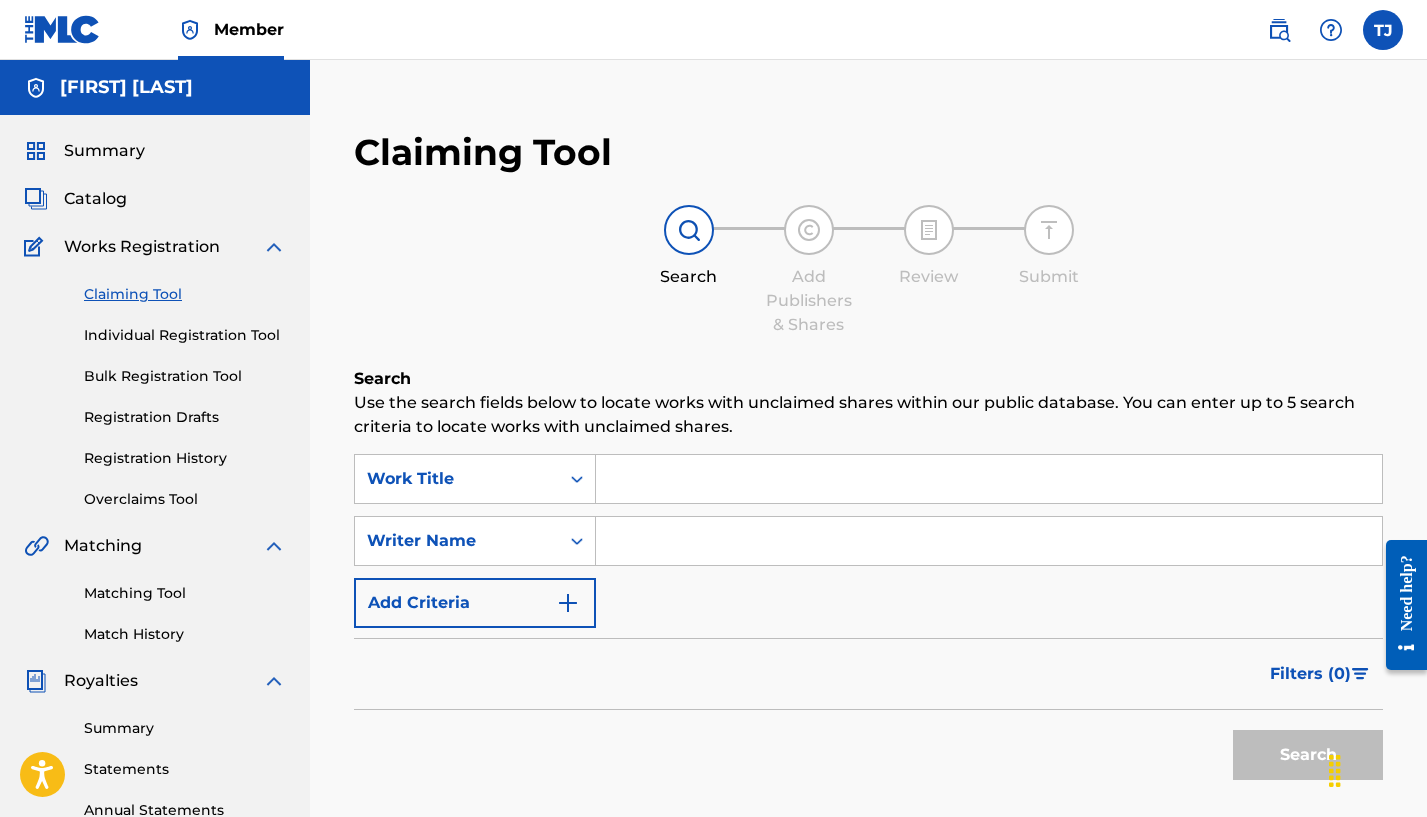 click on "Catalog" at bounding box center [95, 199] 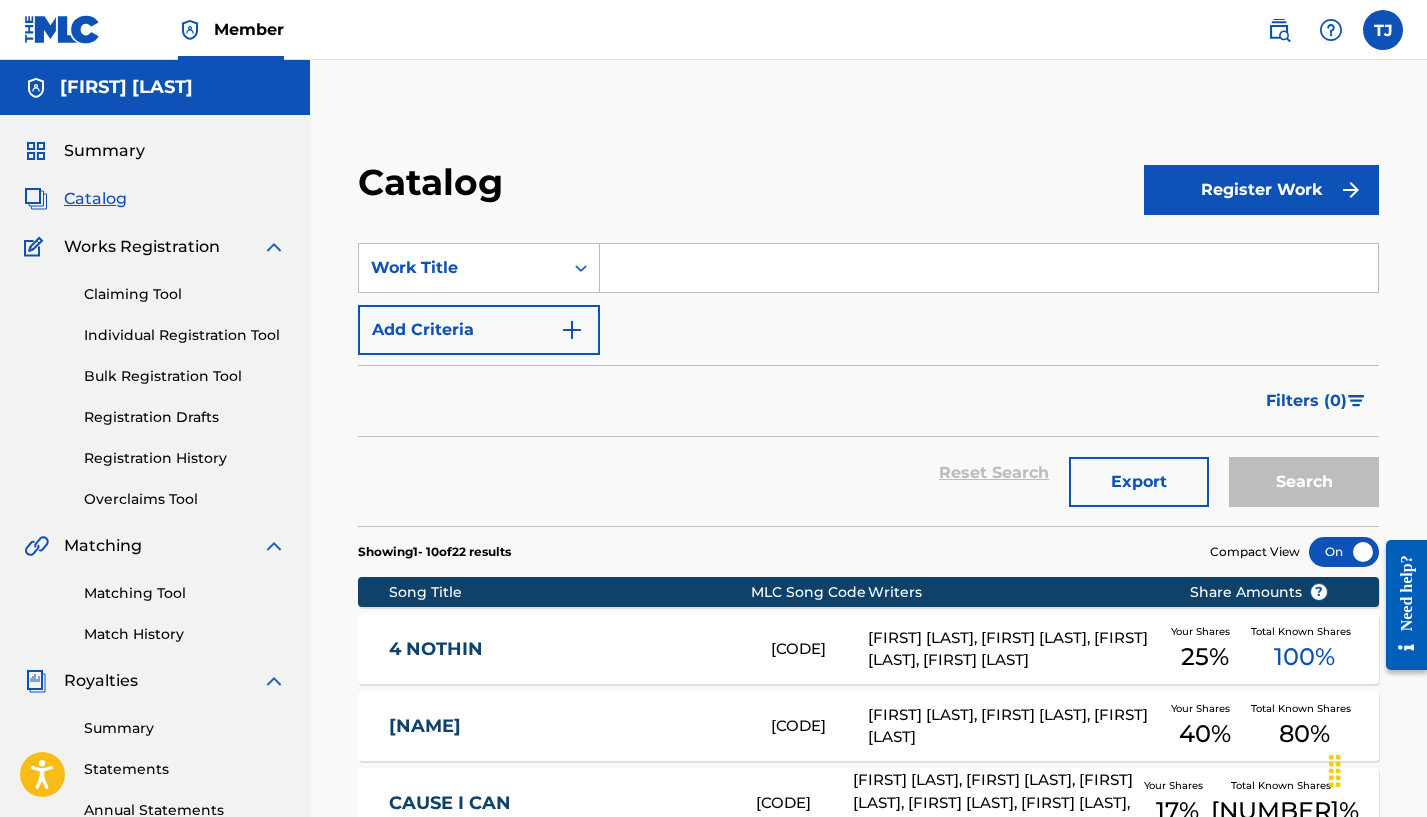 click on "Summary" at bounding box center (104, 151) 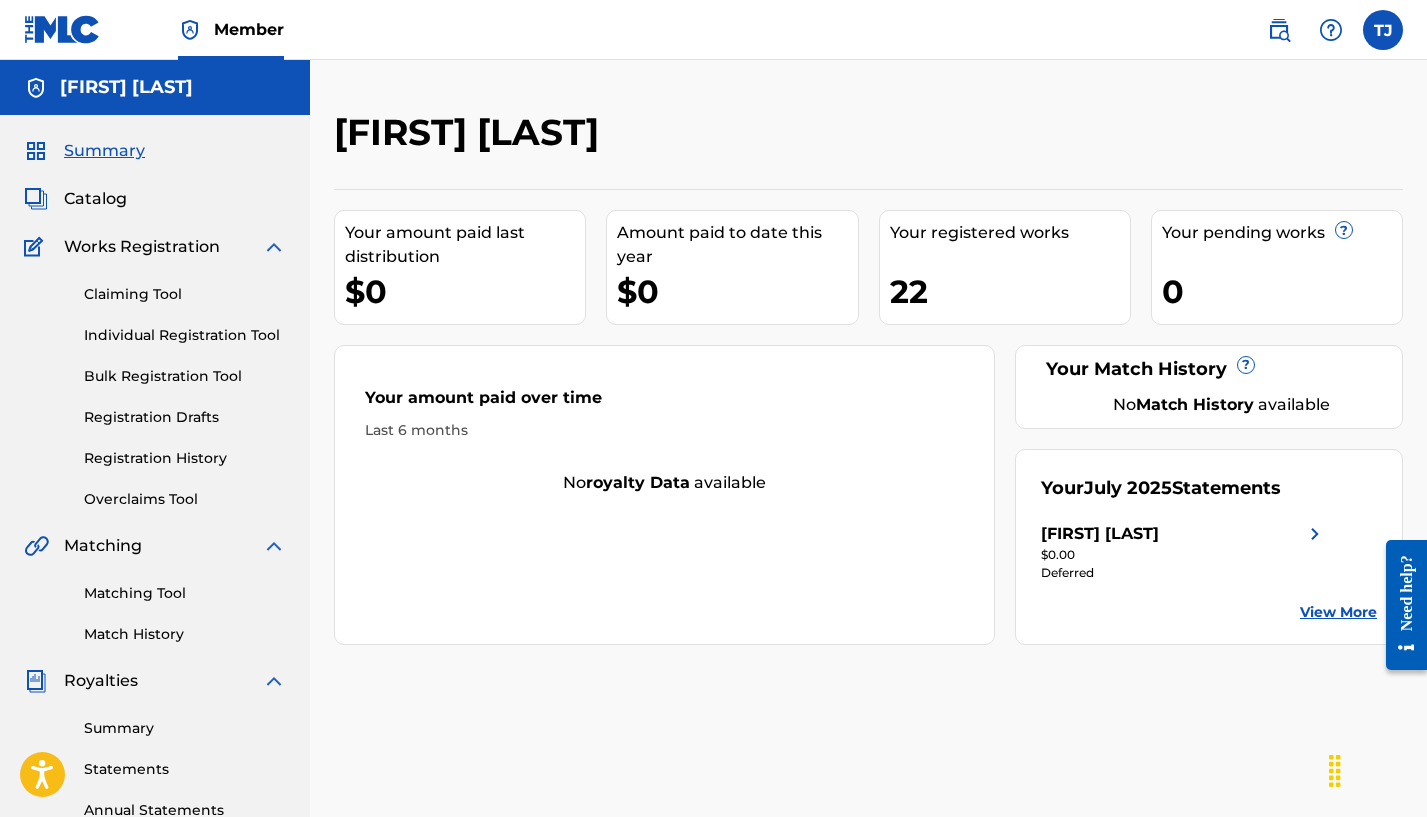 click on "View More" at bounding box center (1338, 612) 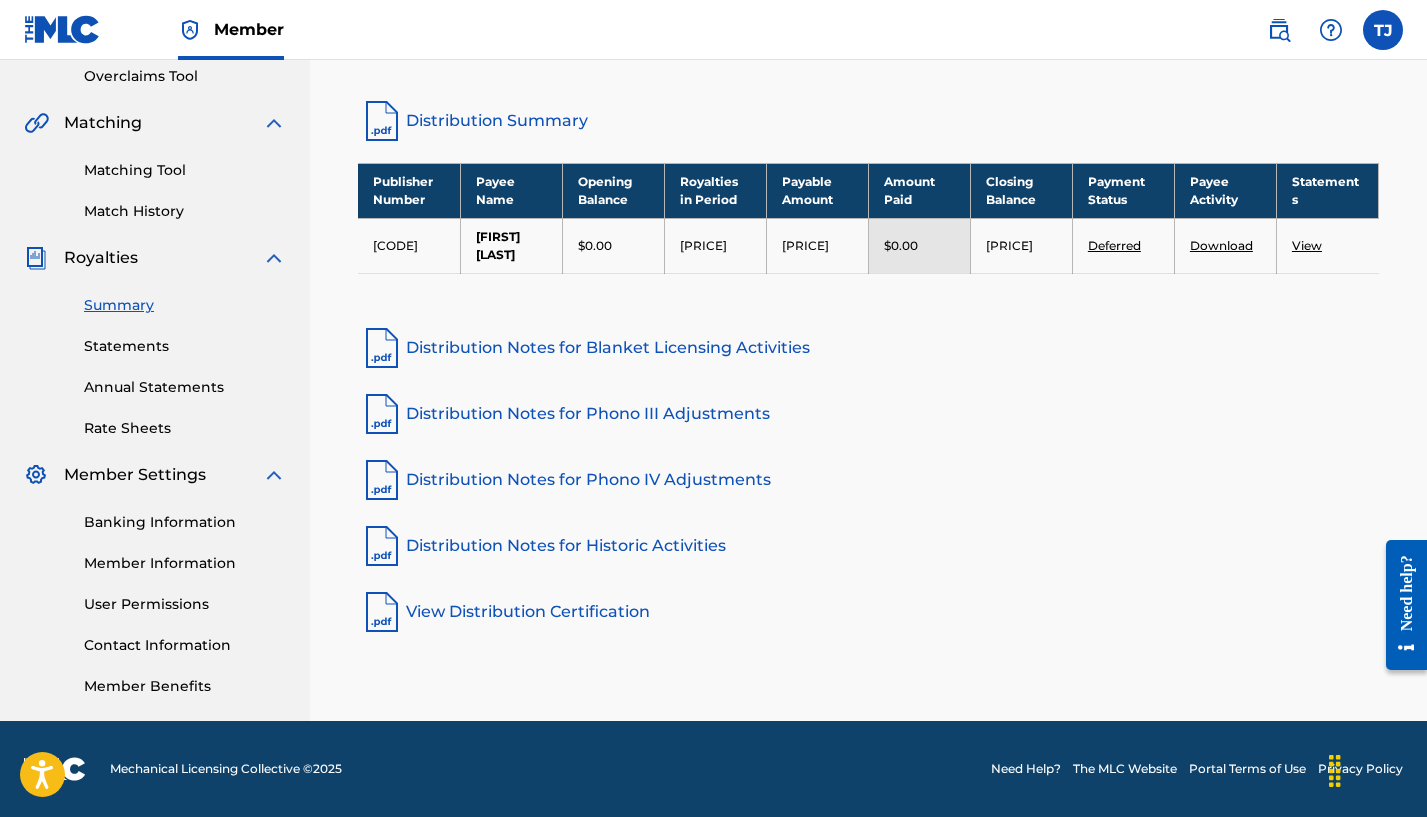 scroll, scrollTop: 404, scrollLeft: 0, axis: vertical 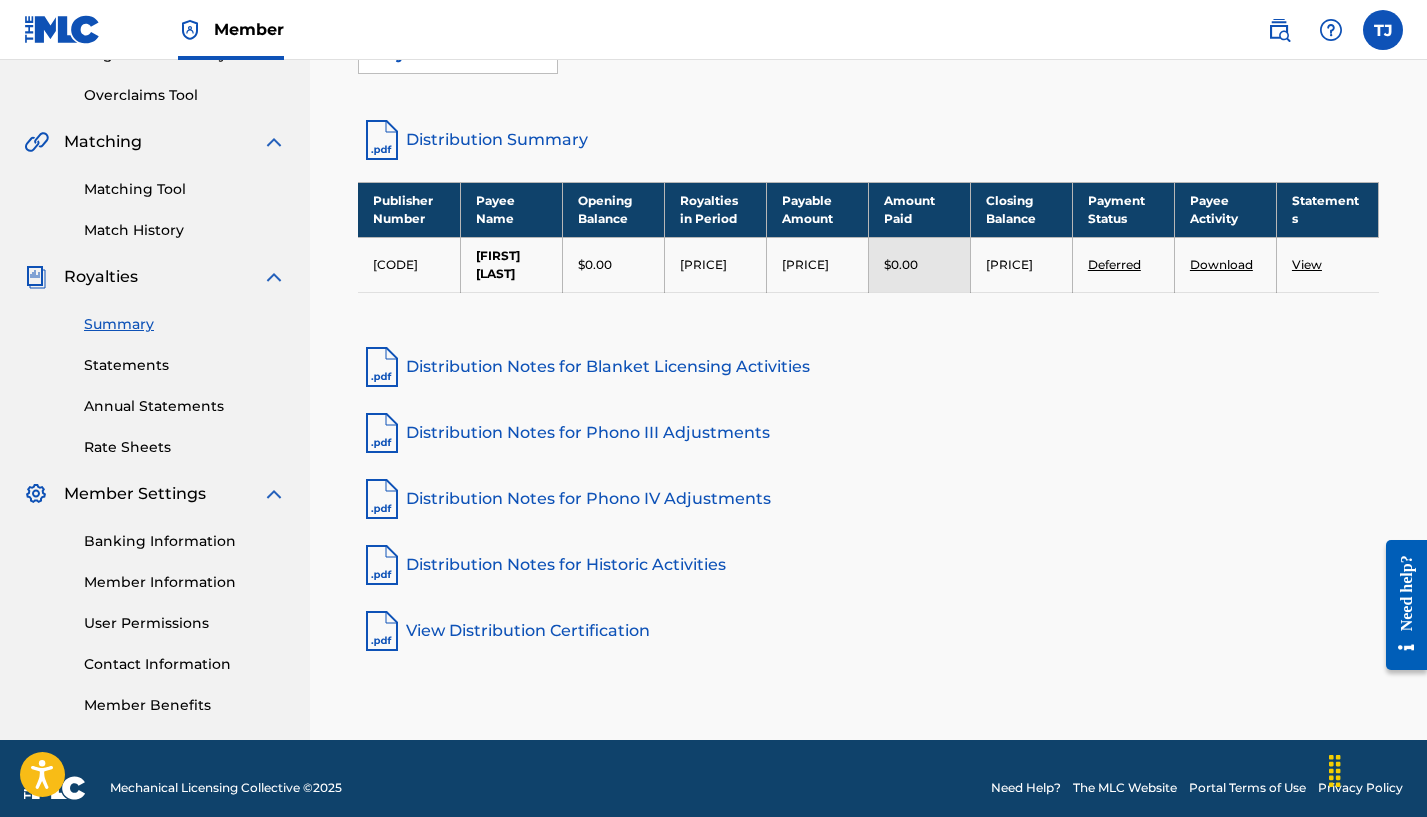 click on "Banking Information" at bounding box center [185, 541] 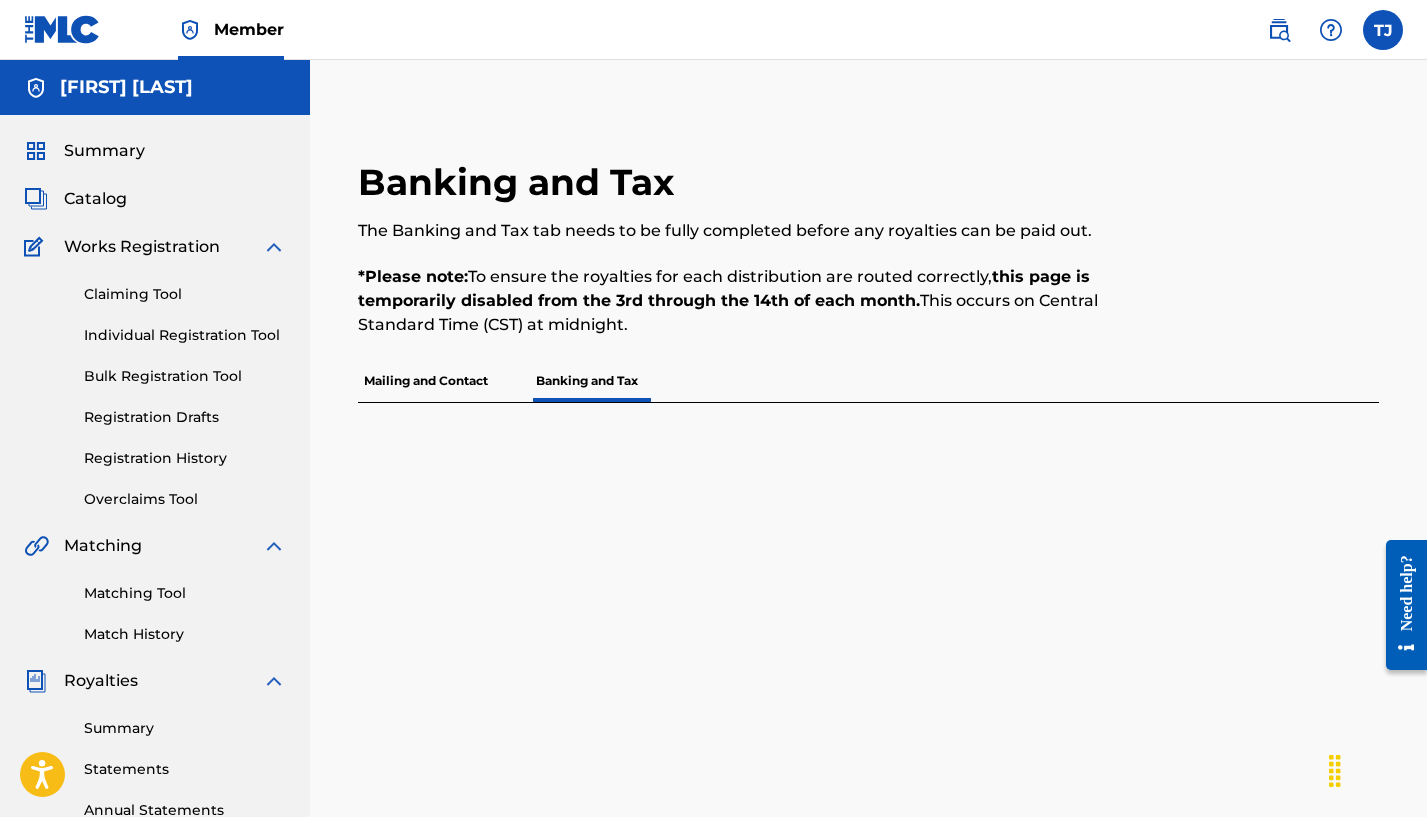 click on "Claiming Tool" at bounding box center [185, 294] 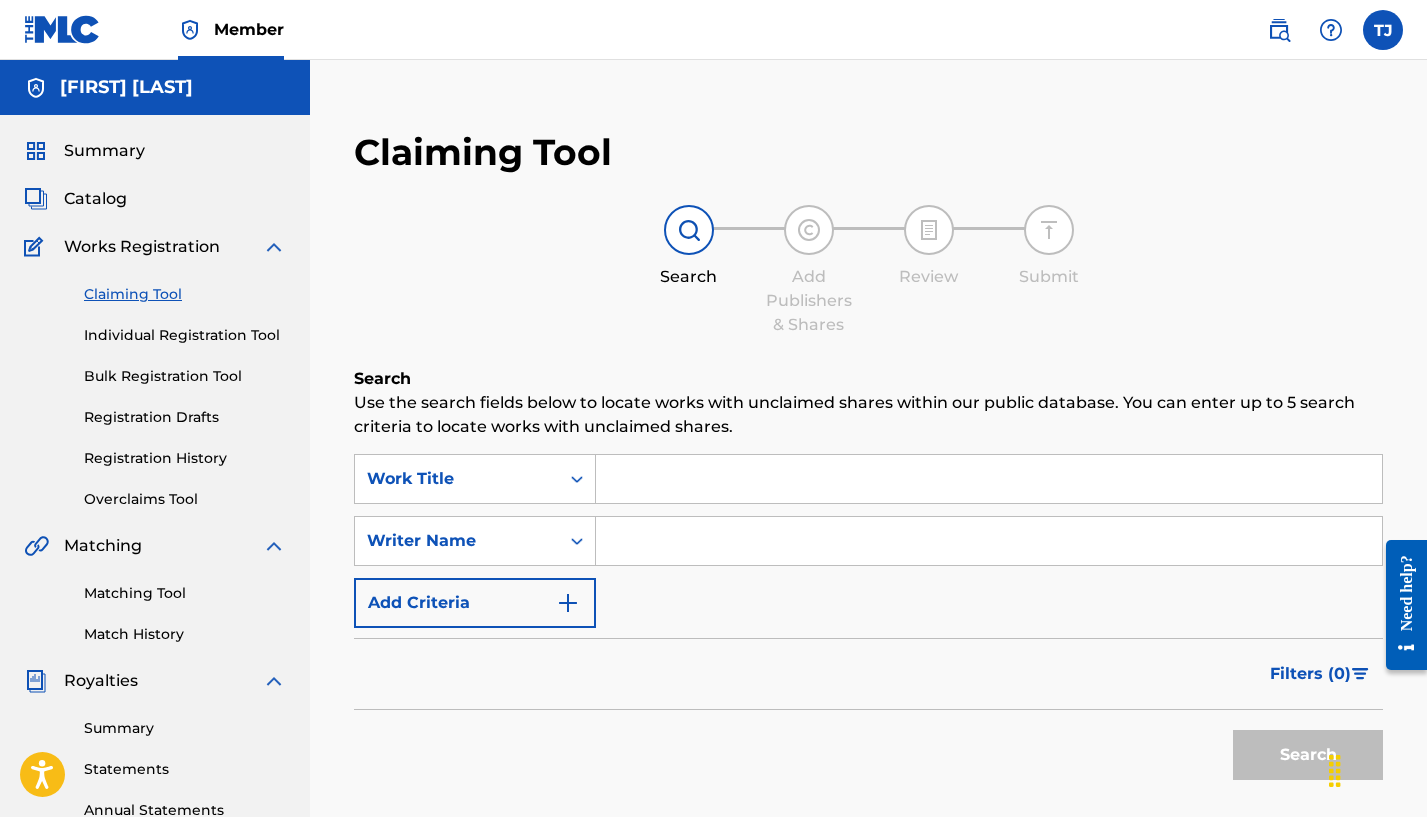 click on "Individual Registration Tool" at bounding box center (185, 335) 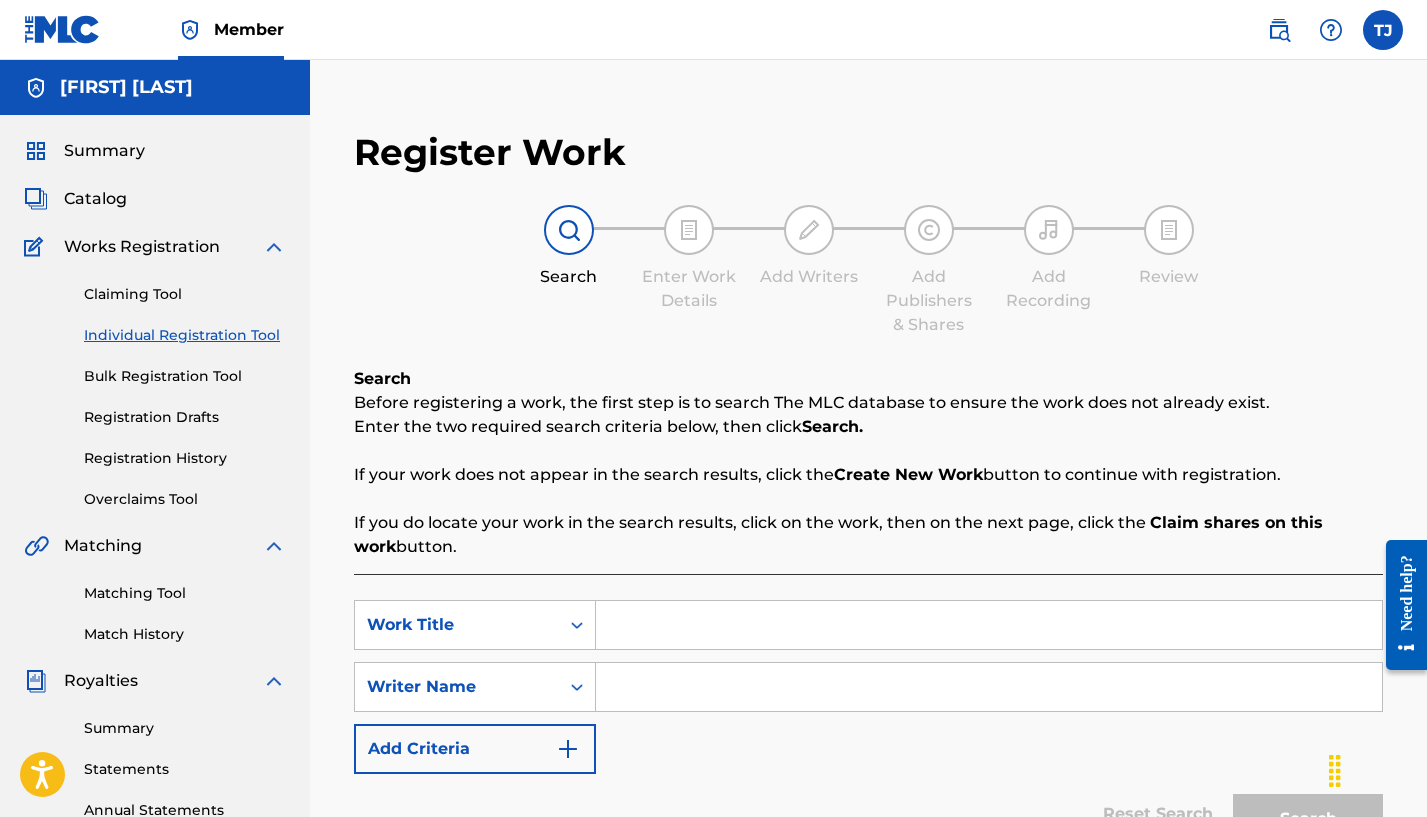 click on "Summary" at bounding box center [104, 151] 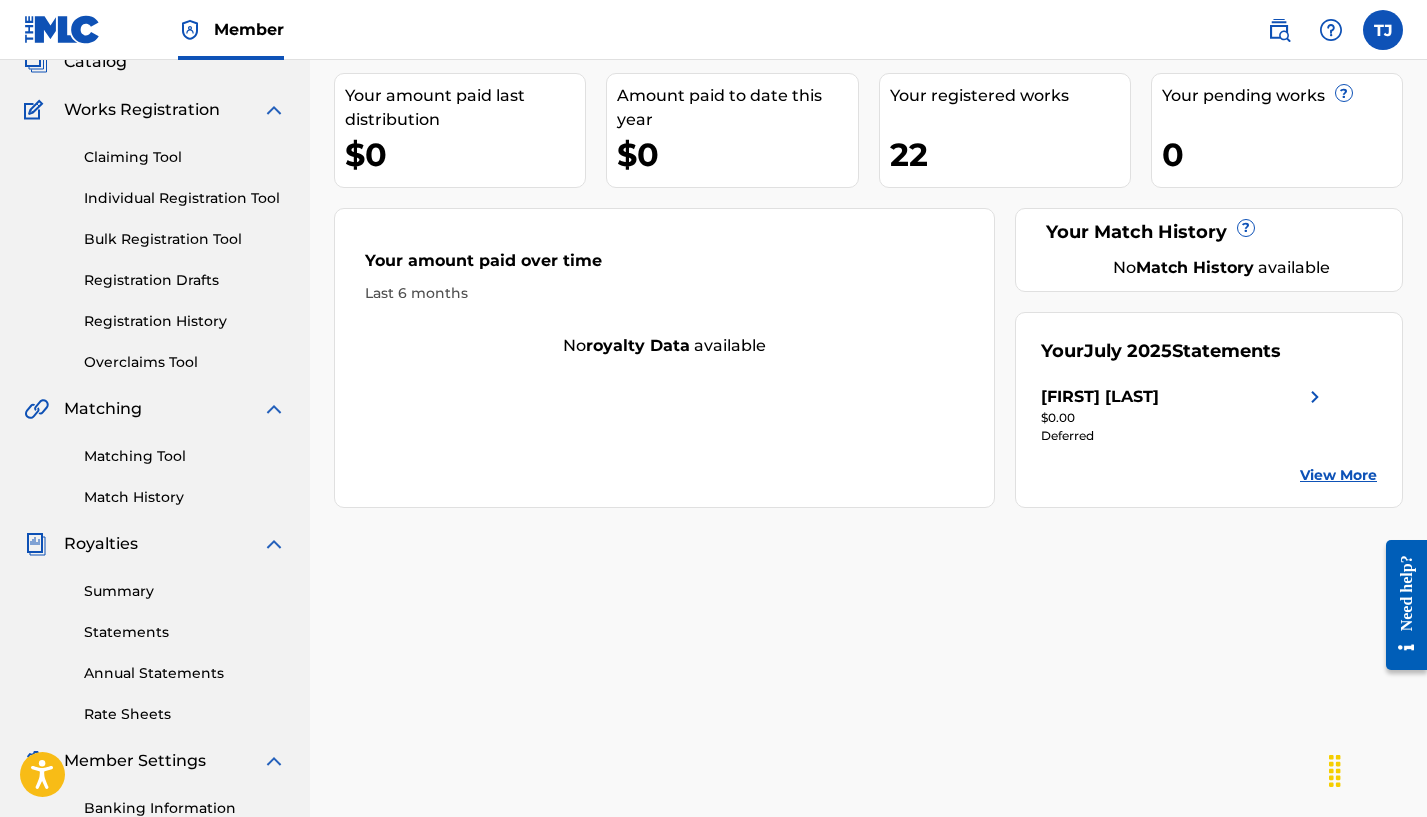 scroll, scrollTop: 150, scrollLeft: 0, axis: vertical 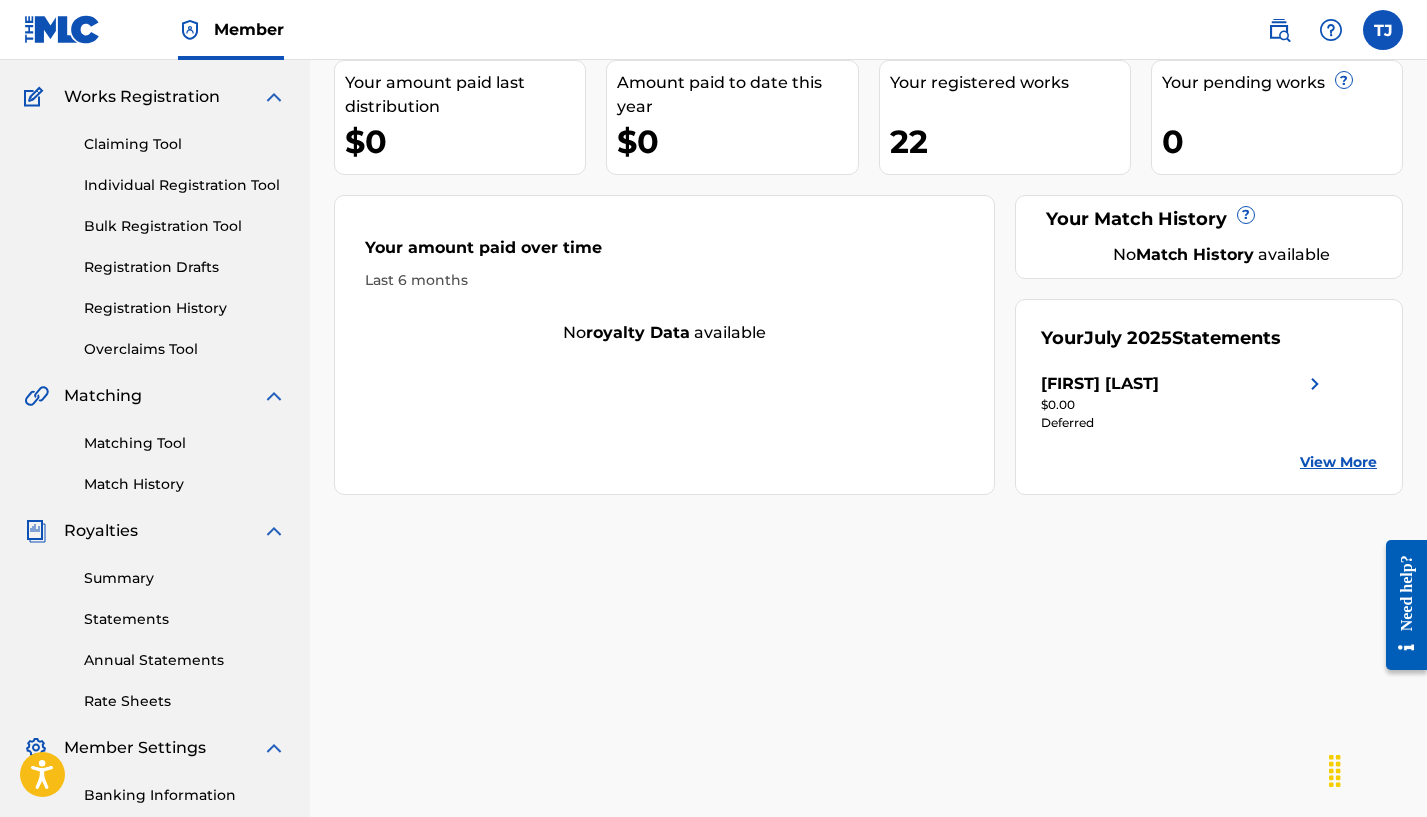 click on "View More" at bounding box center (1338, 462) 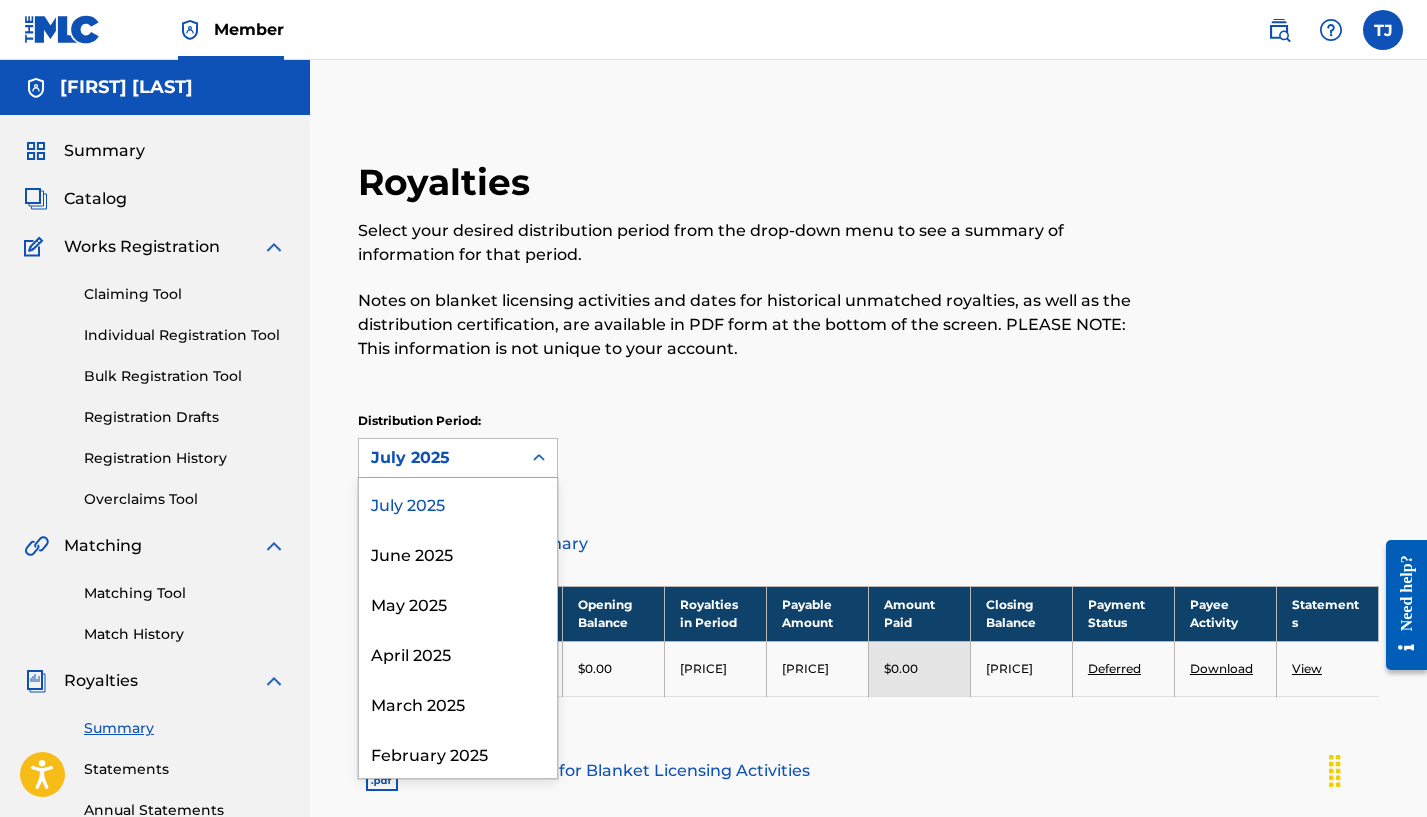 click on "July 2025" at bounding box center [440, 458] 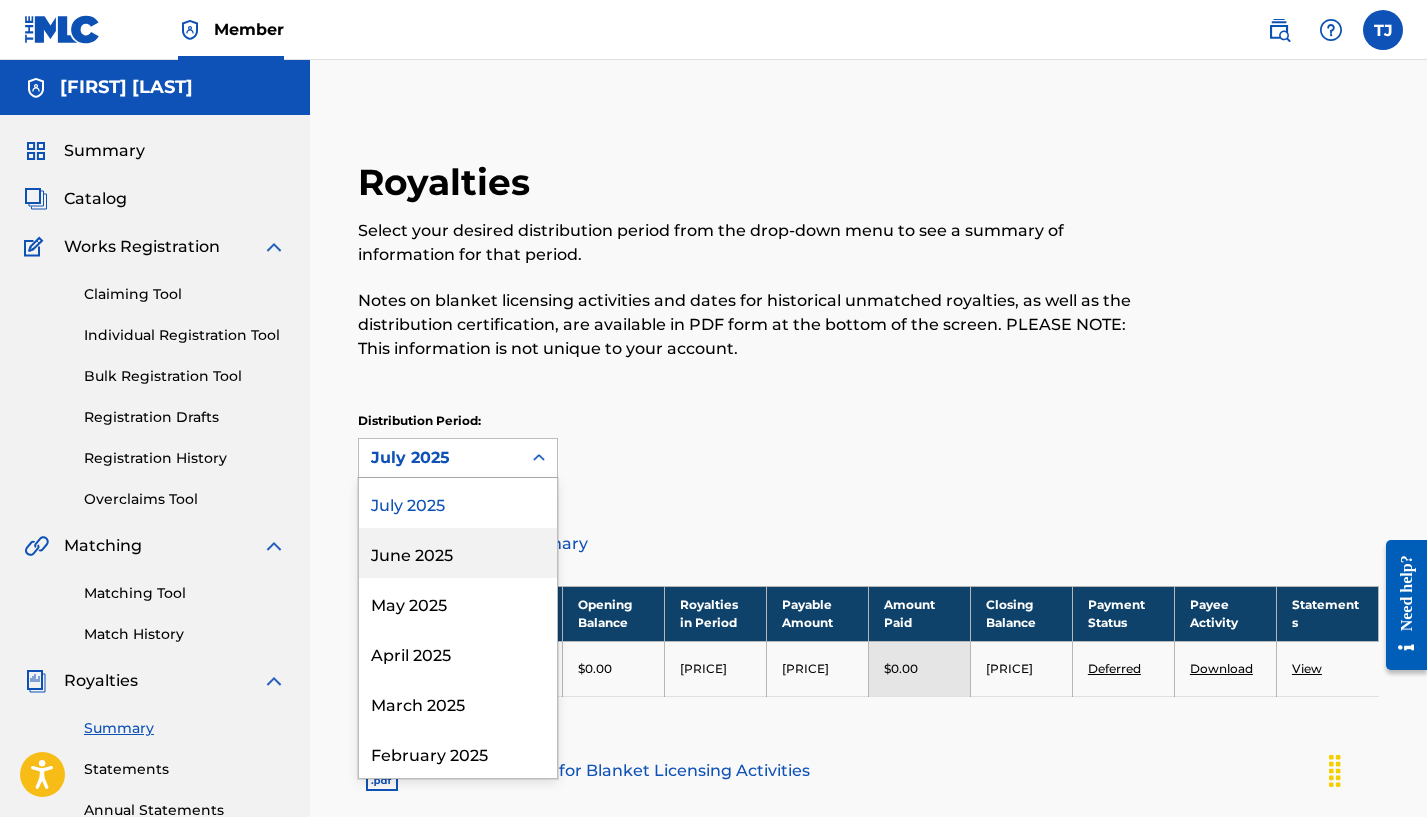 click on "June 2025" at bounding box center (458, 553) 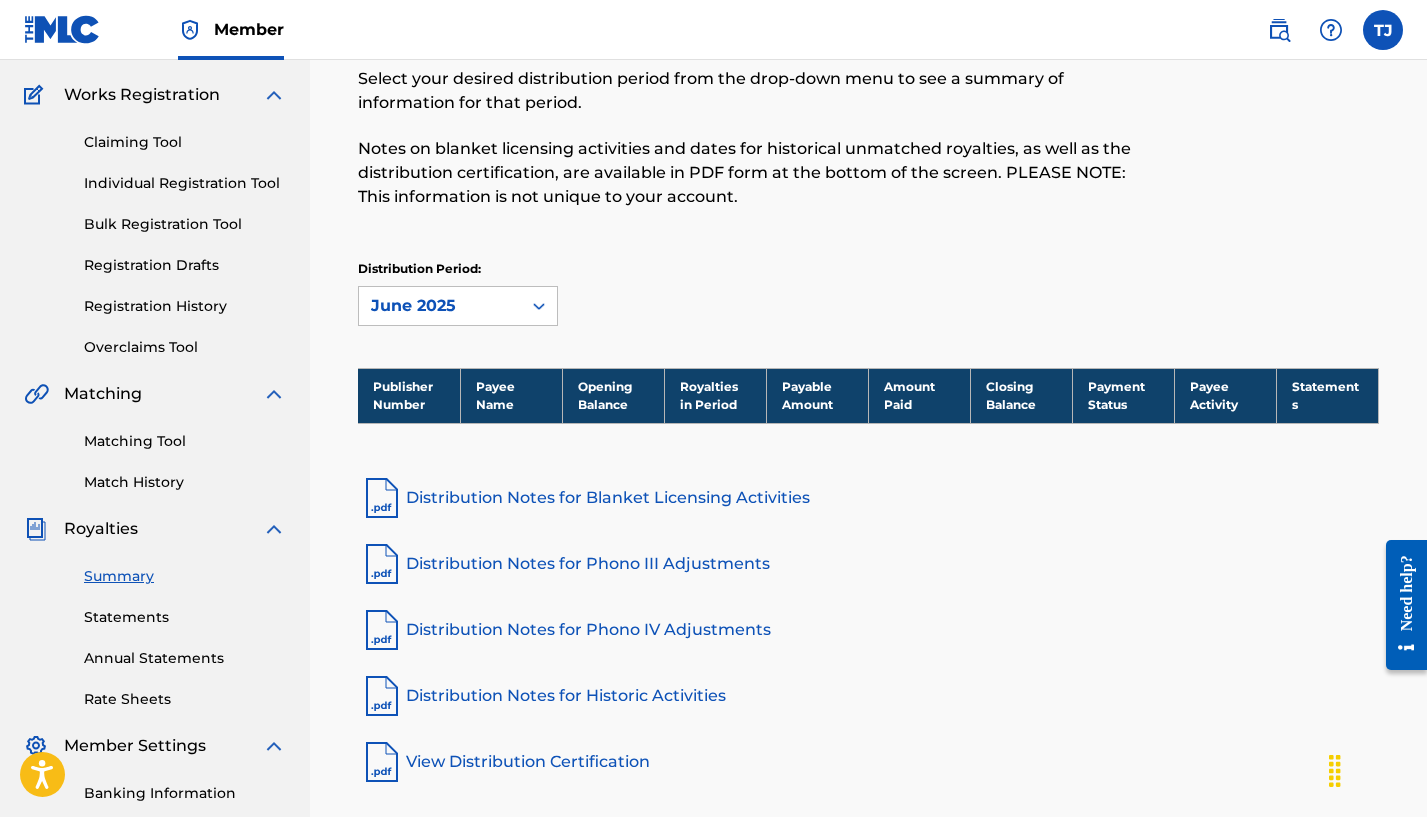 scroll, scrollTop: 168, scrollLeft: 0, axis: vertical 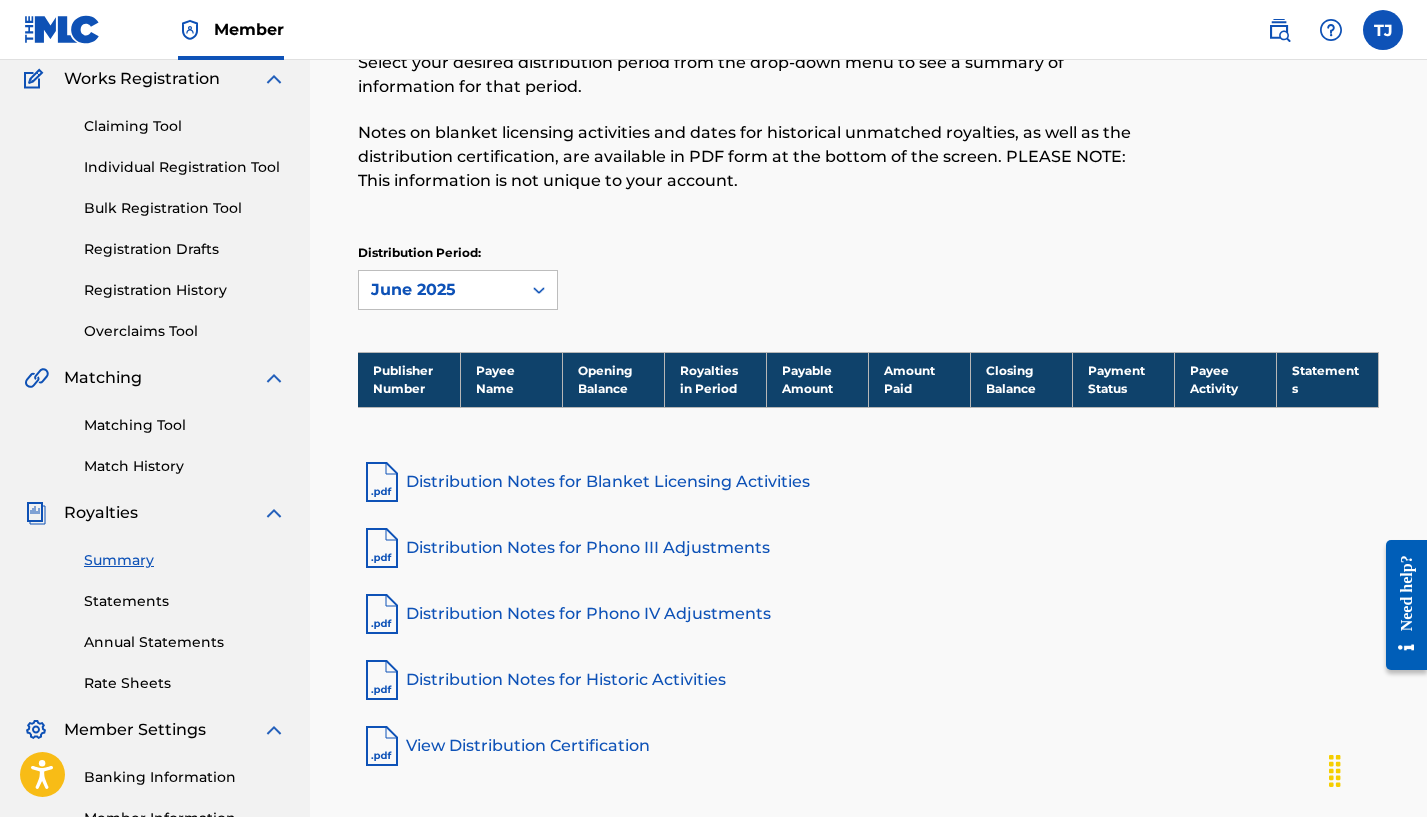 click on "June 2025" at bounding box center [440, 290] 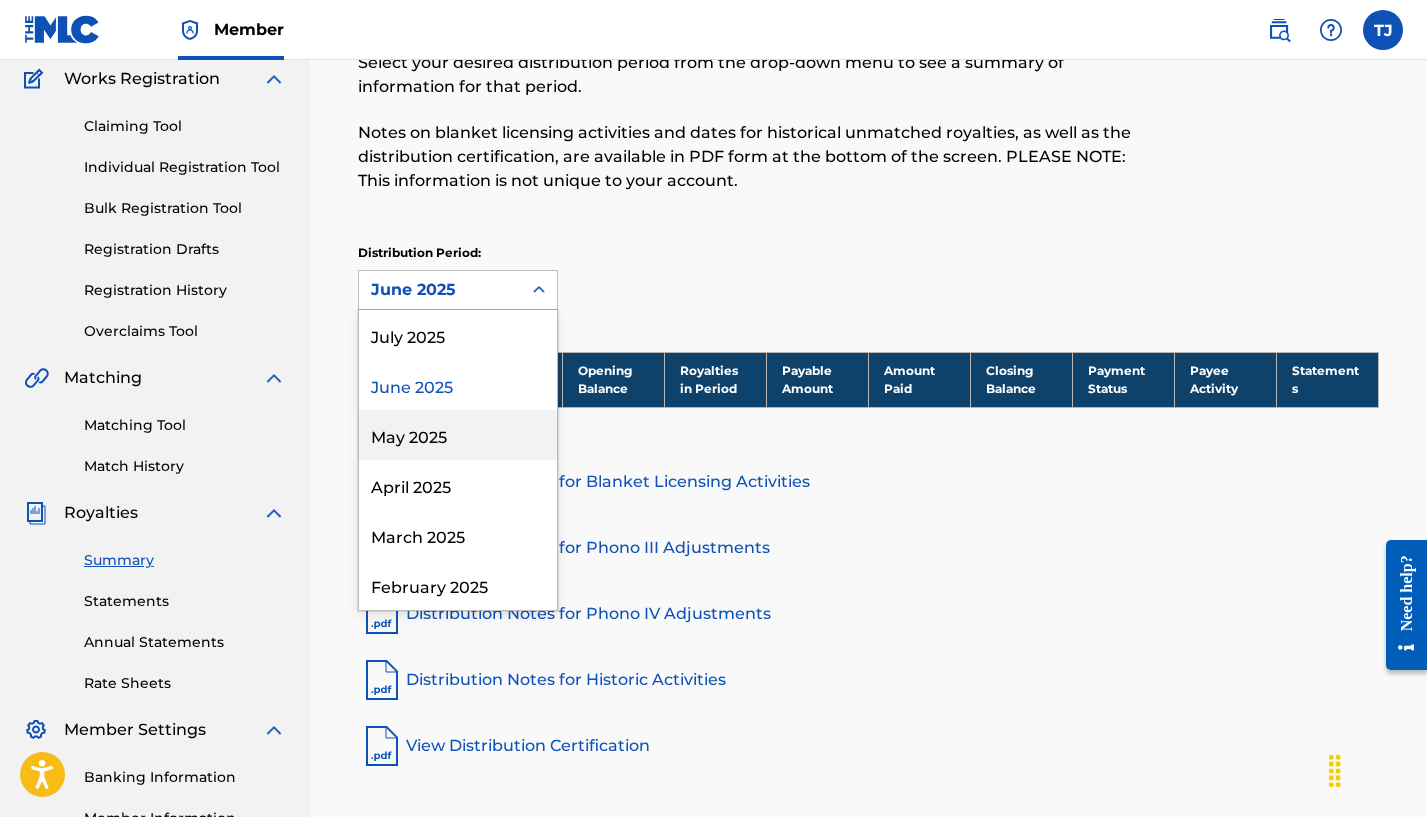 click on "May 2025" at bounding box center [458, 435] 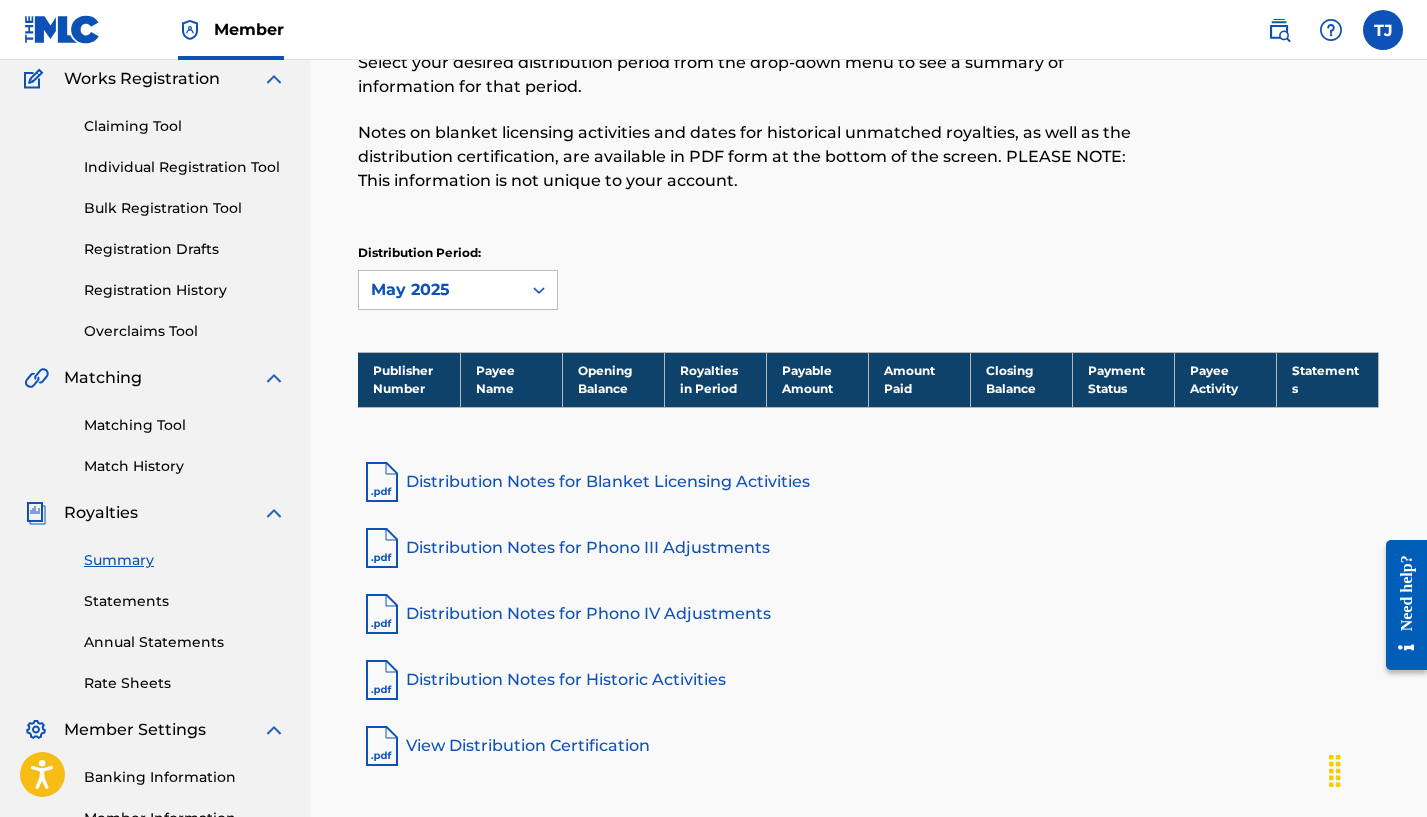 click on "May 2025" at bounding box center [440, 290] 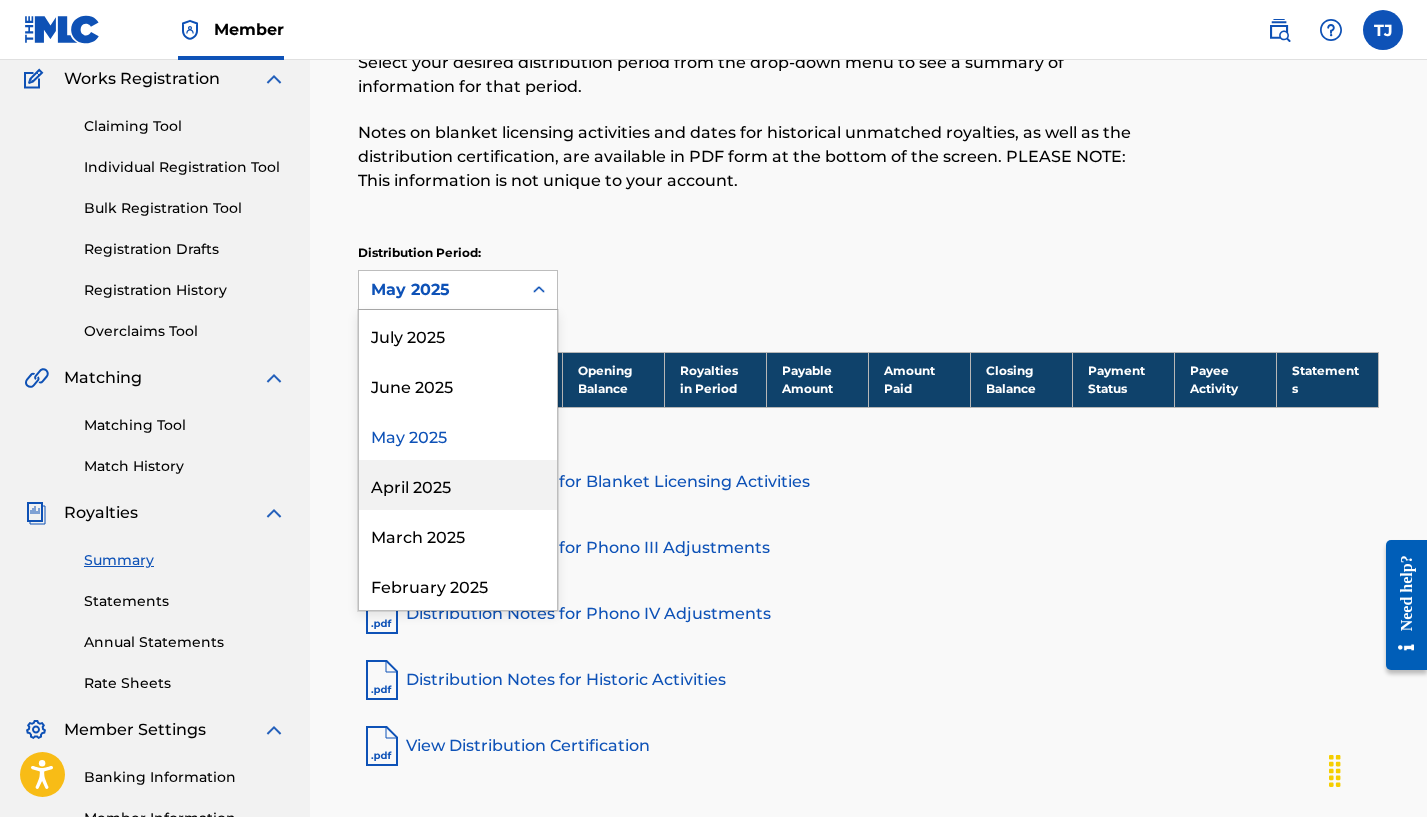 click on "April 2025" at bounding box center (458, 485) 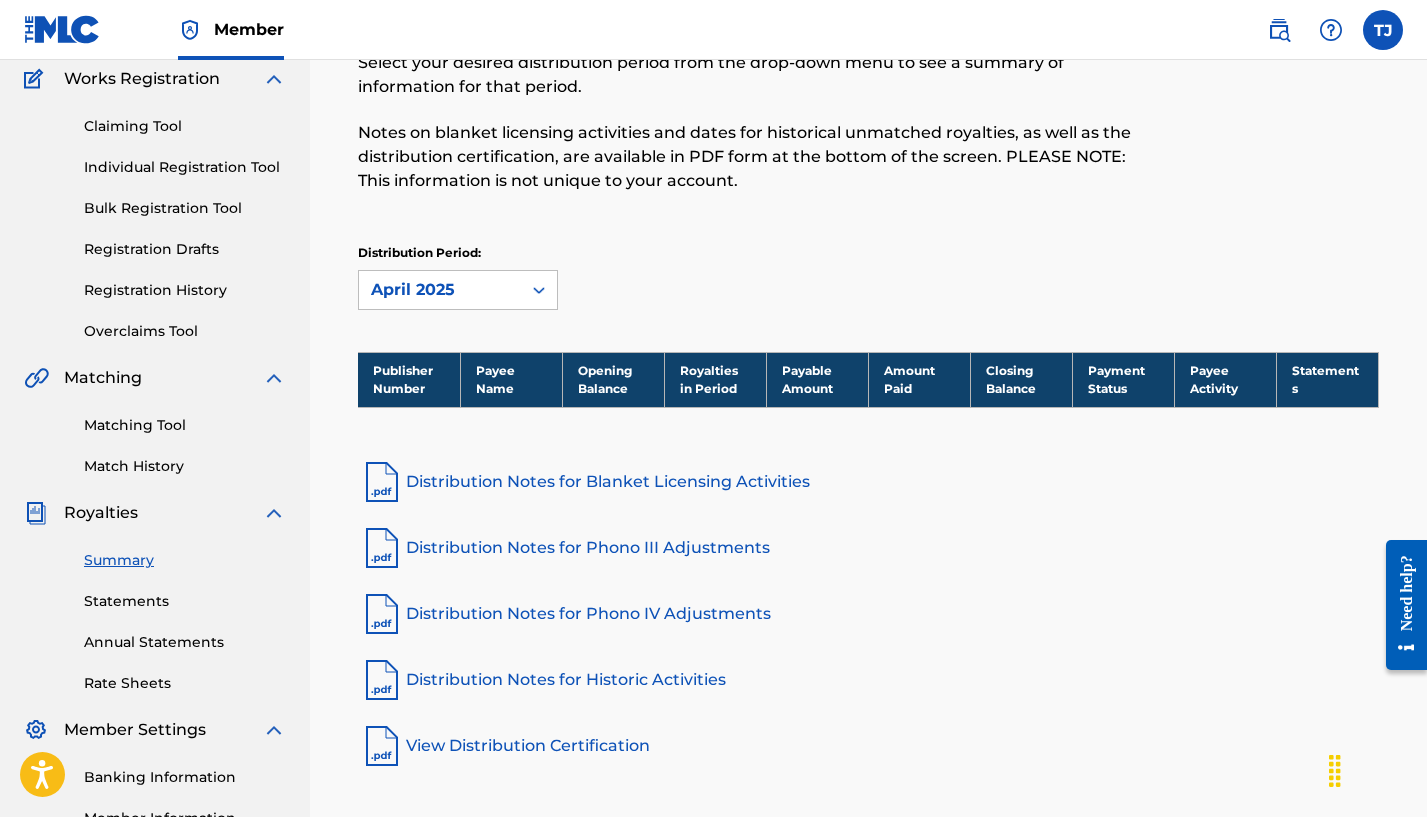 click on "April 2025" at bounding box center [440, 290] 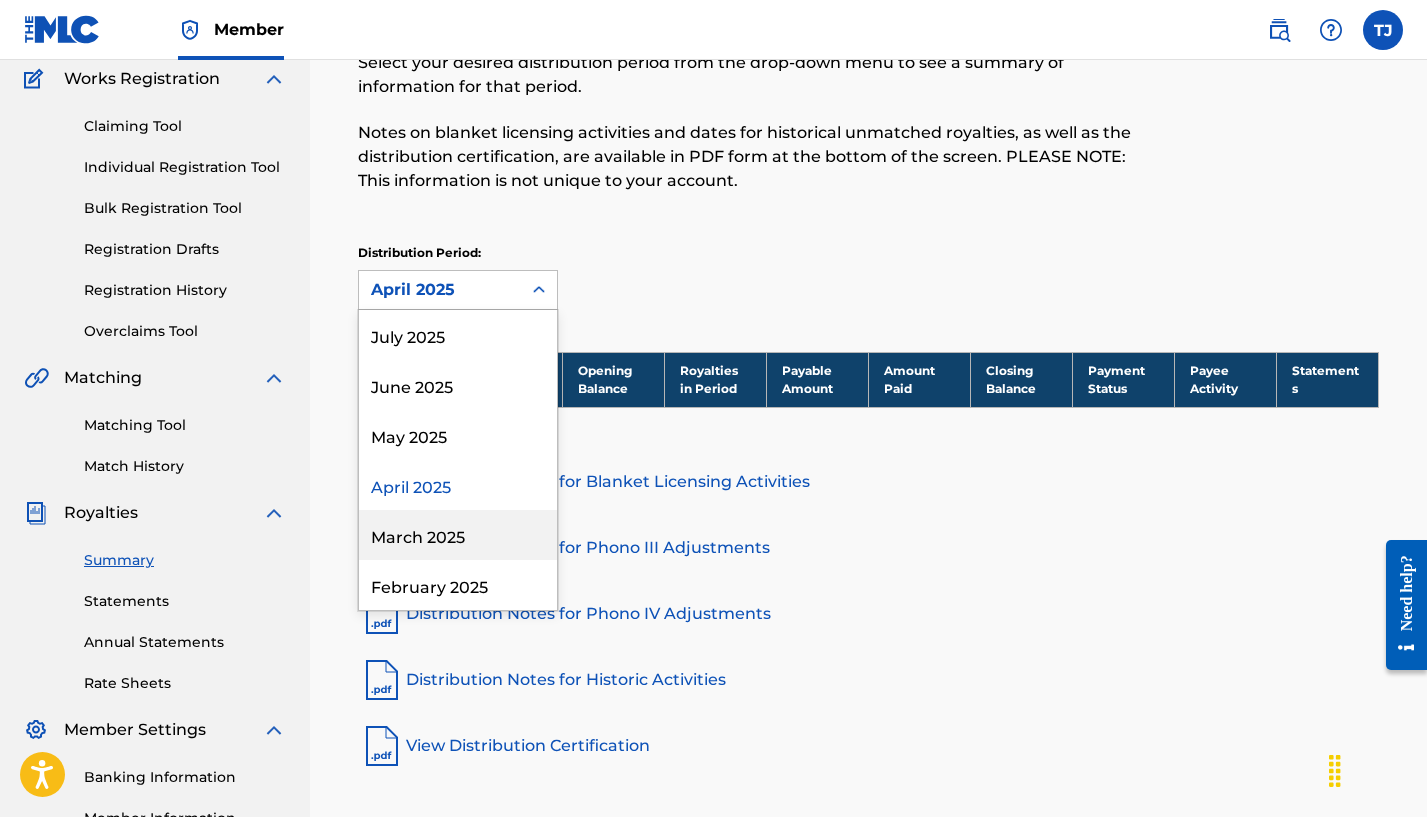 click on "March 2025" at bounding box center (458, 535) 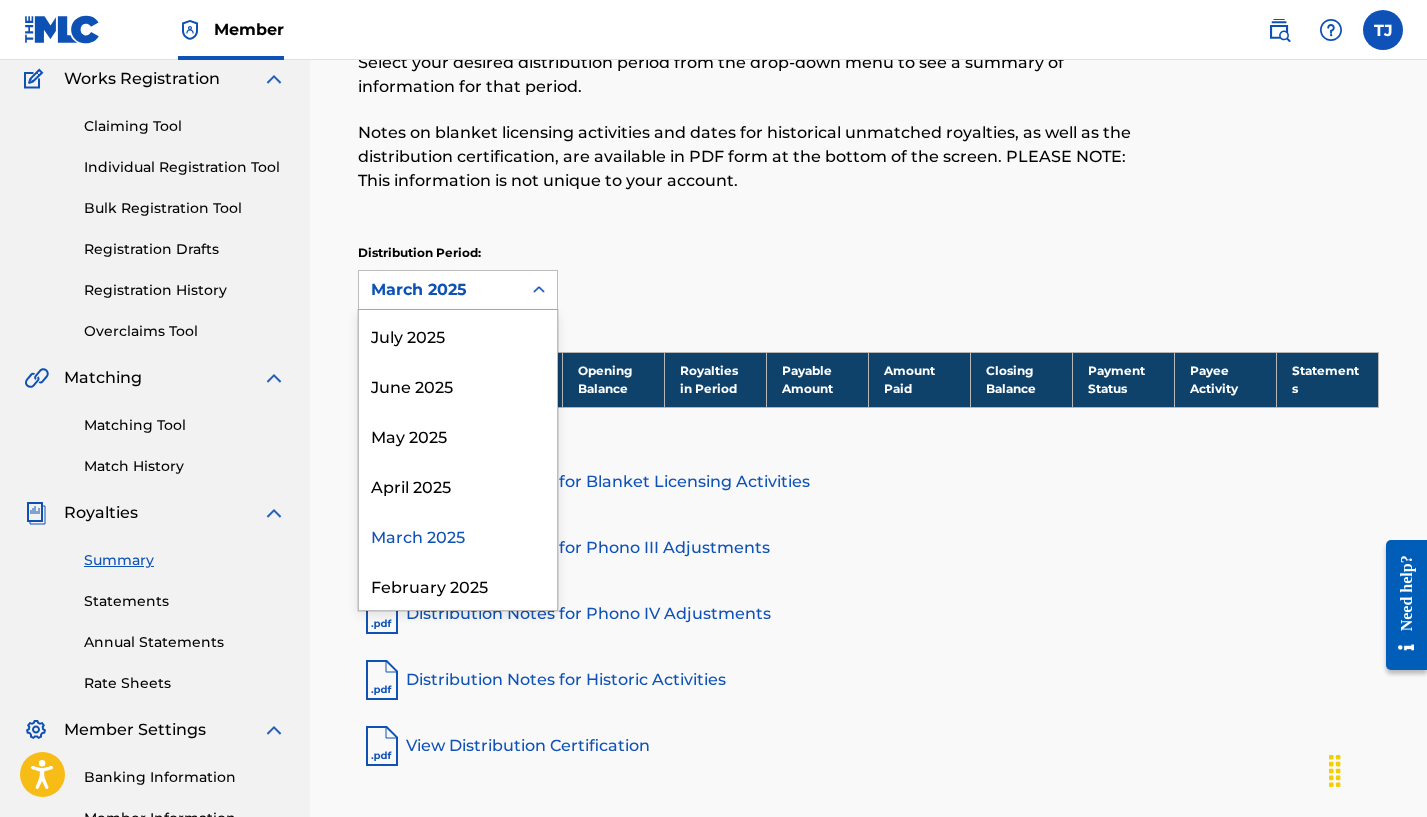 click on "March 2025" at bounding box center [440, 290] 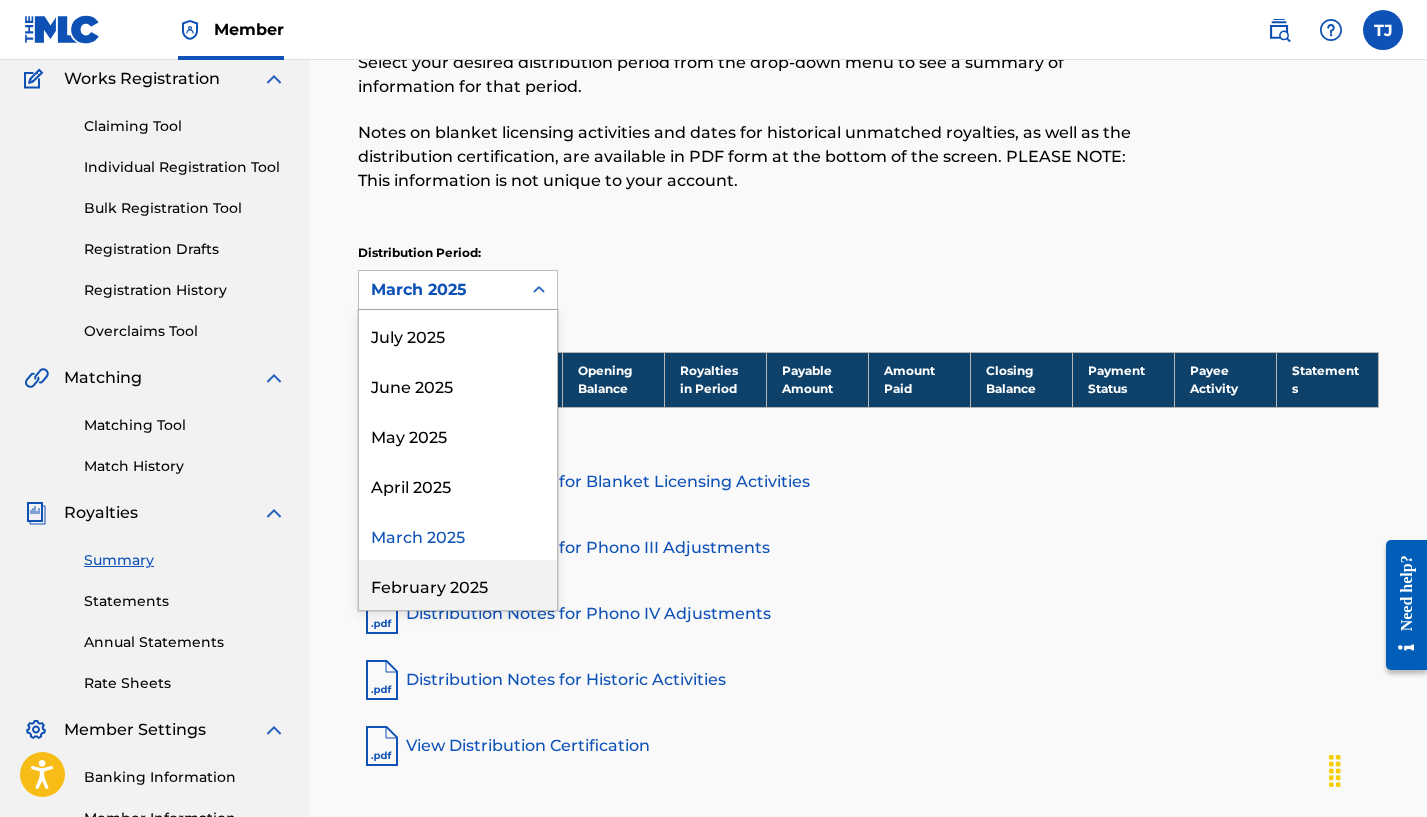 click on "February 2025" at bounding box center (458, 585) 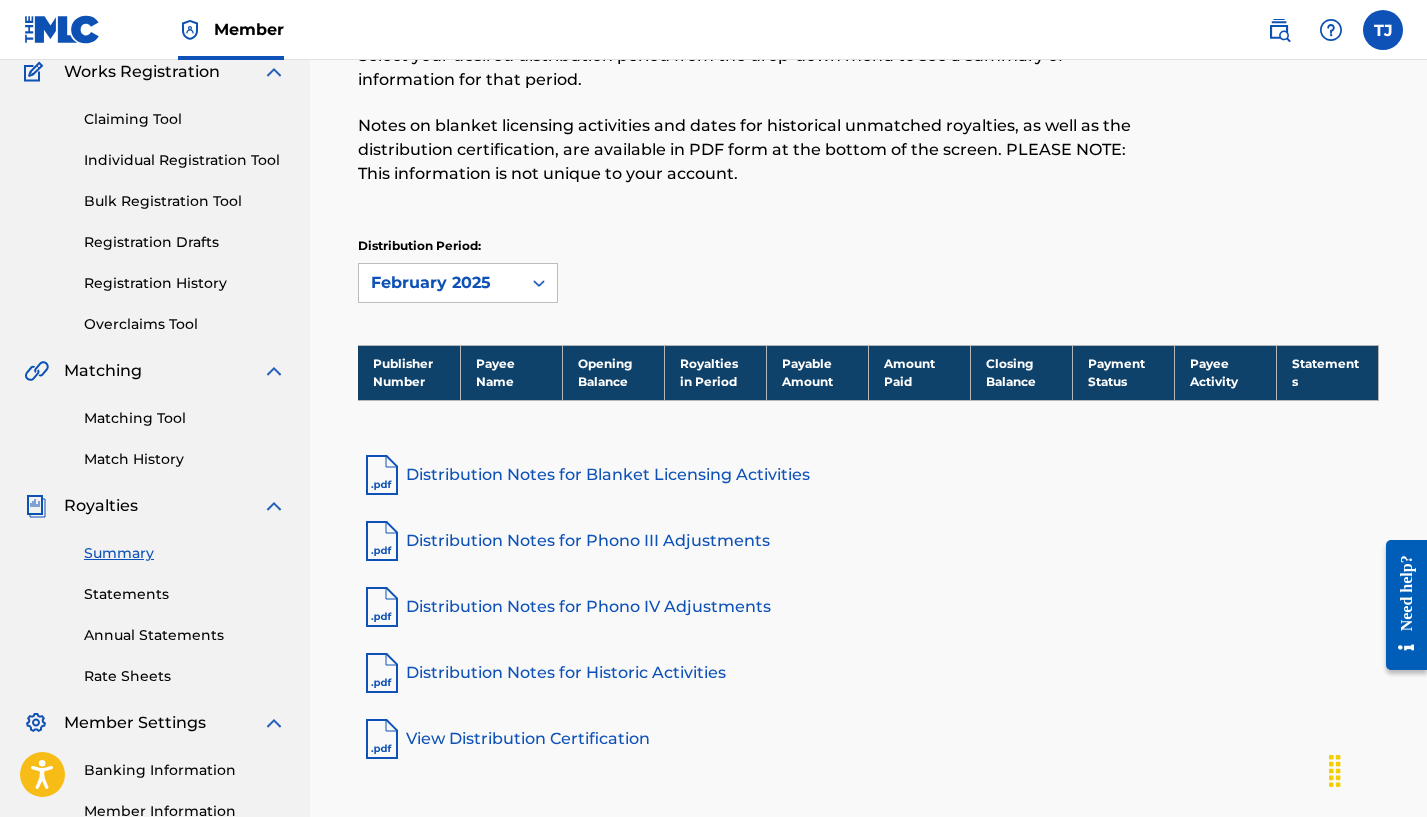 scroll, scrollTop: 0, scrollLeft: 0, axis: both 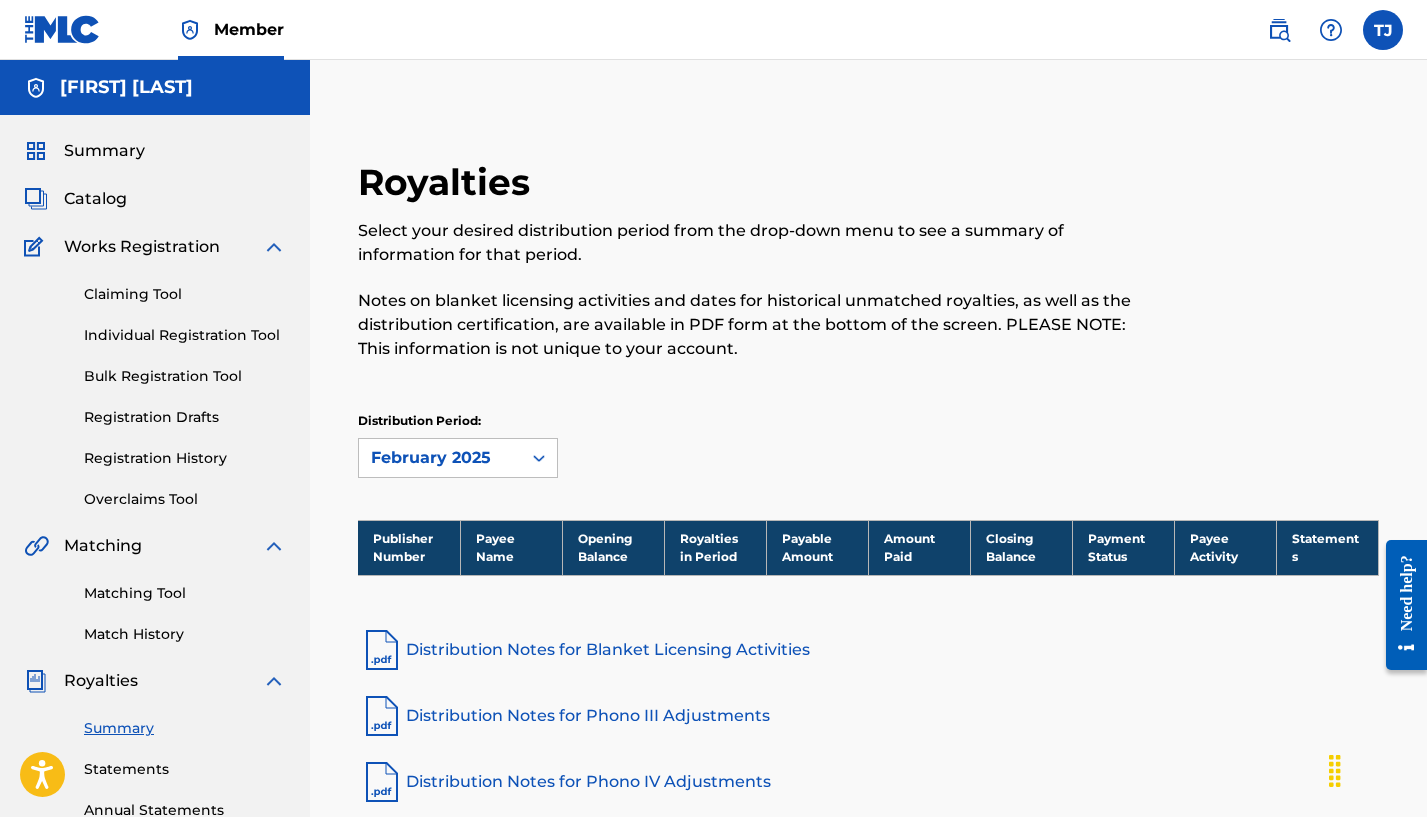 click on "February 2025" at bounding box center (440, 458) 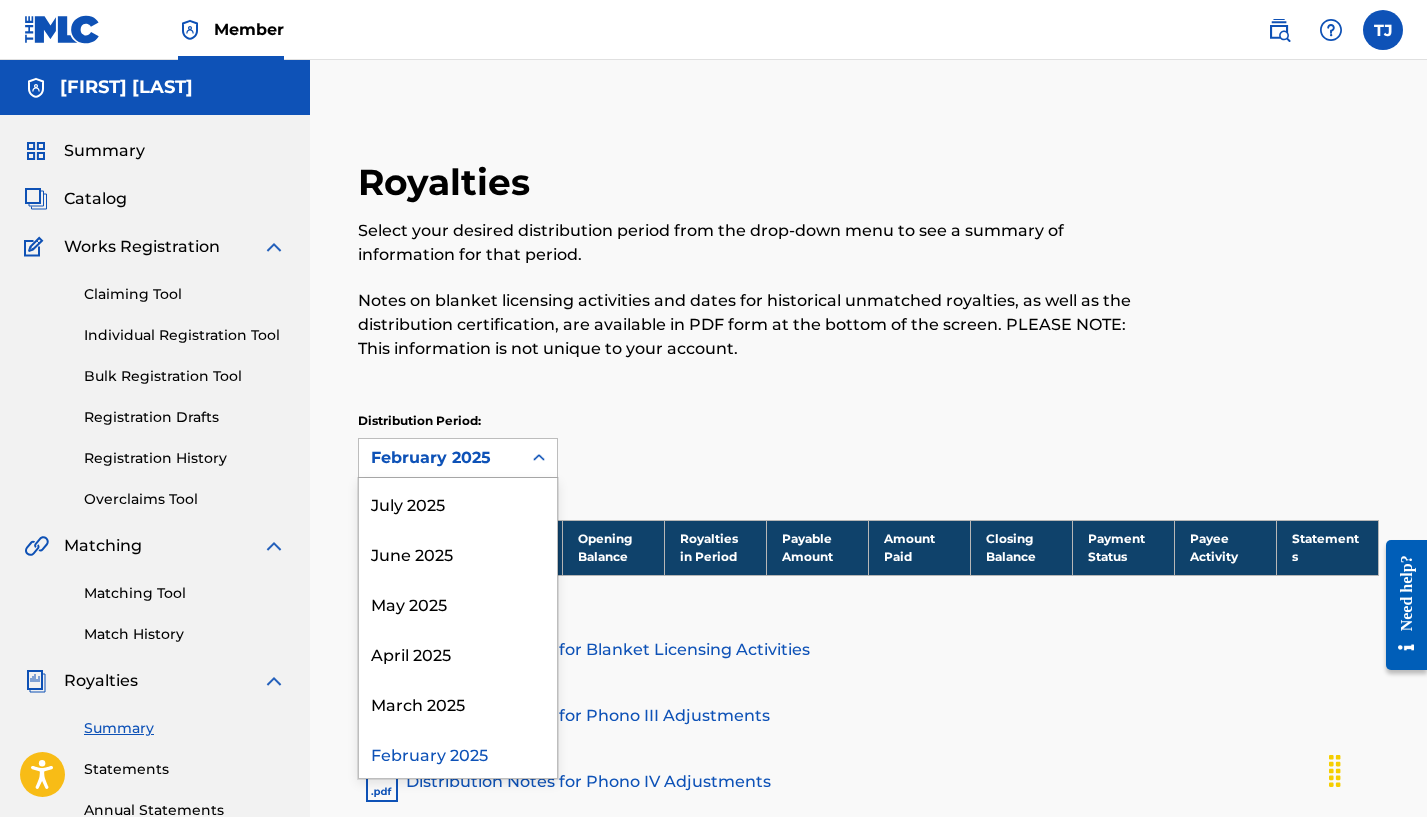scroll, scrollTop: 16, scrollLeft: 0, axis: vertical 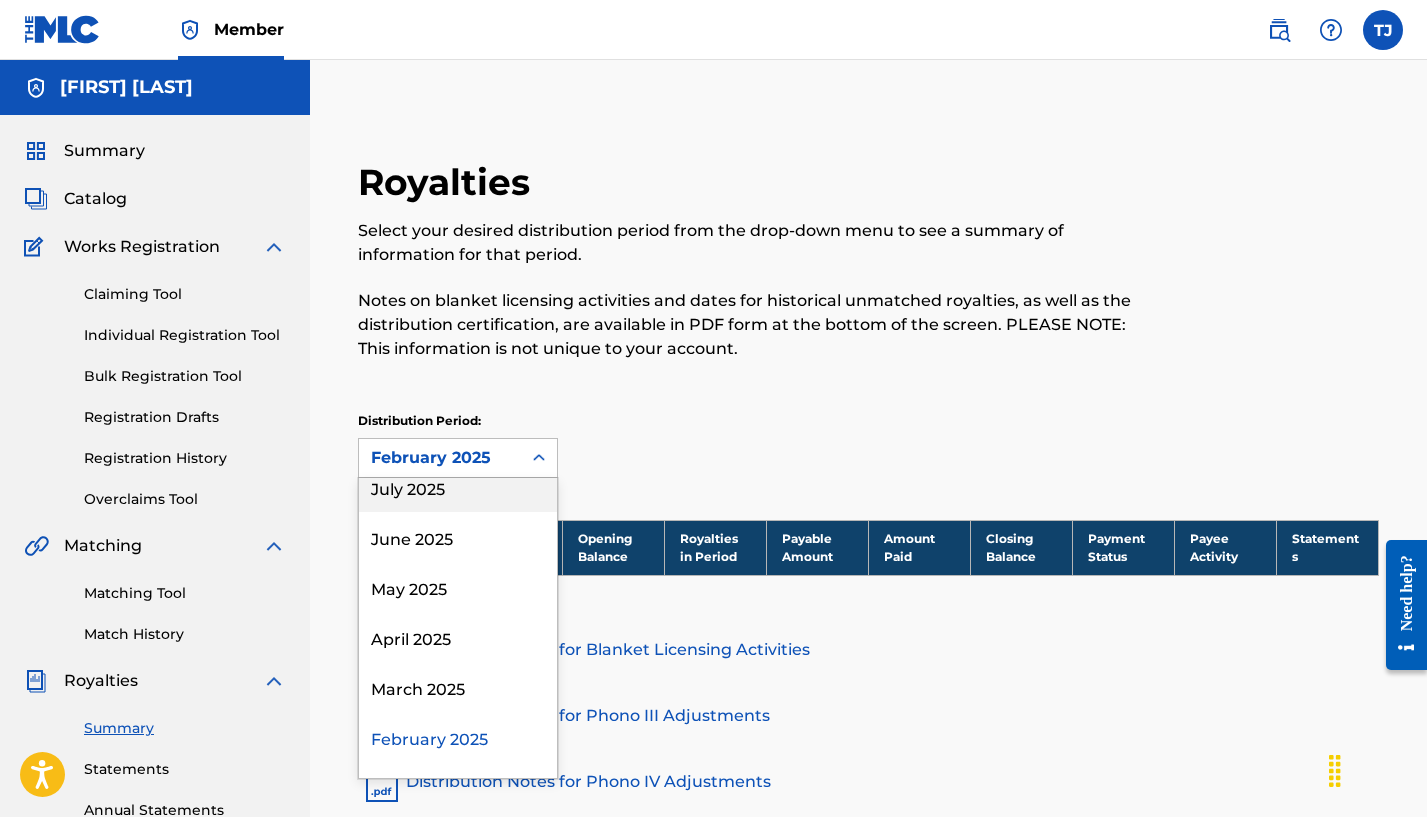 click on "July 2025" at bounding box center (458, 487) 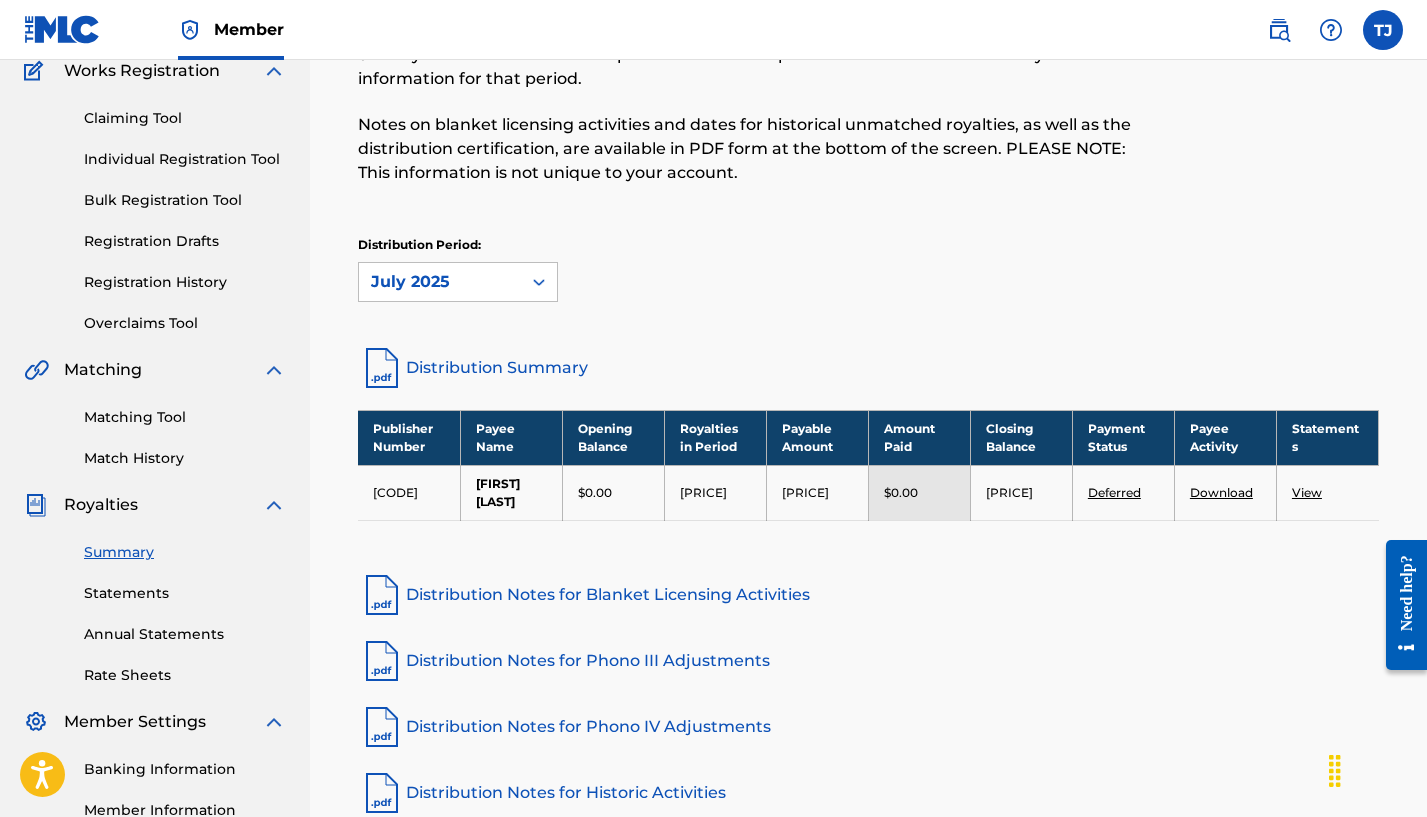 scroll, scrollTop: 204, scrollLeft: 0, axis: vertical 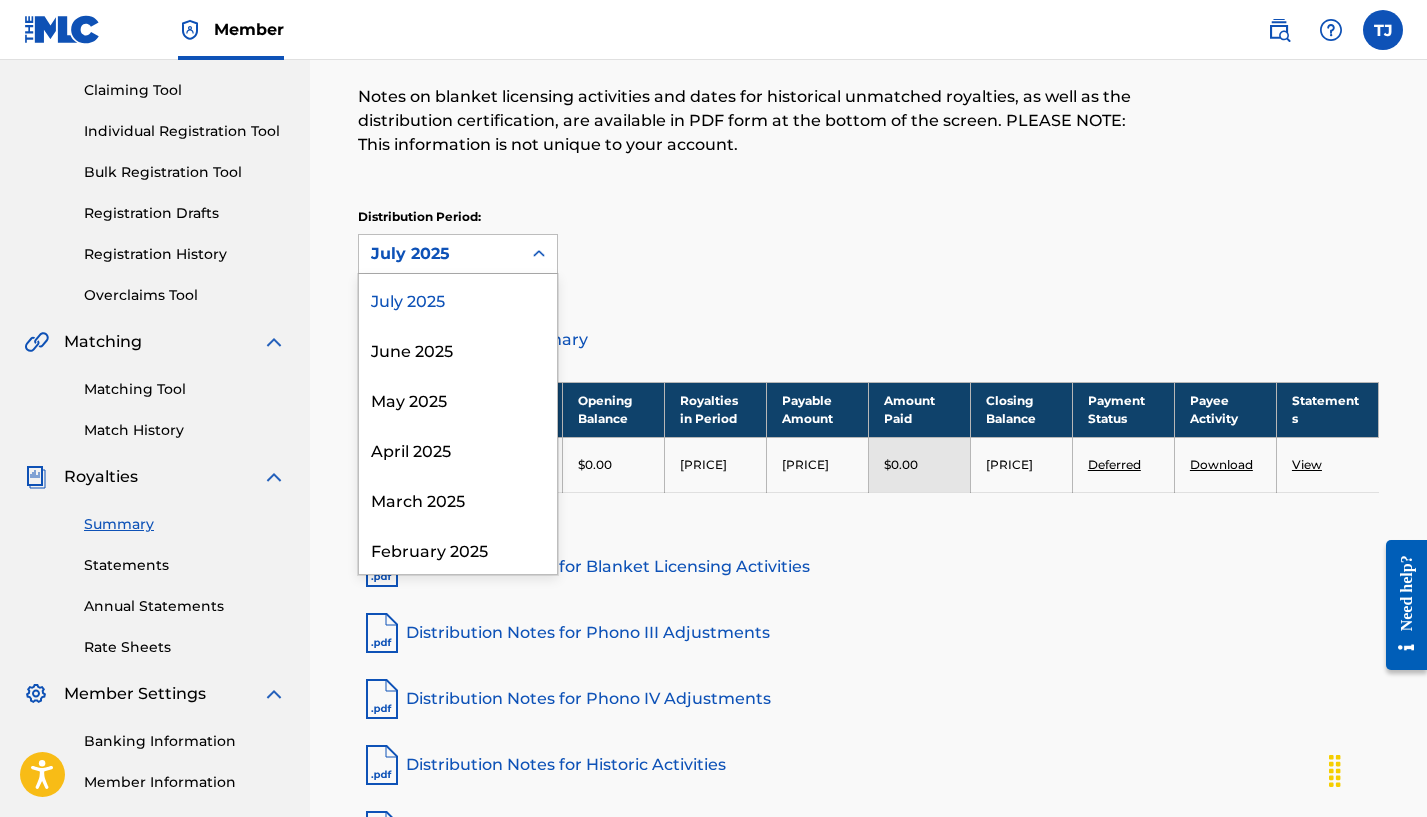 click 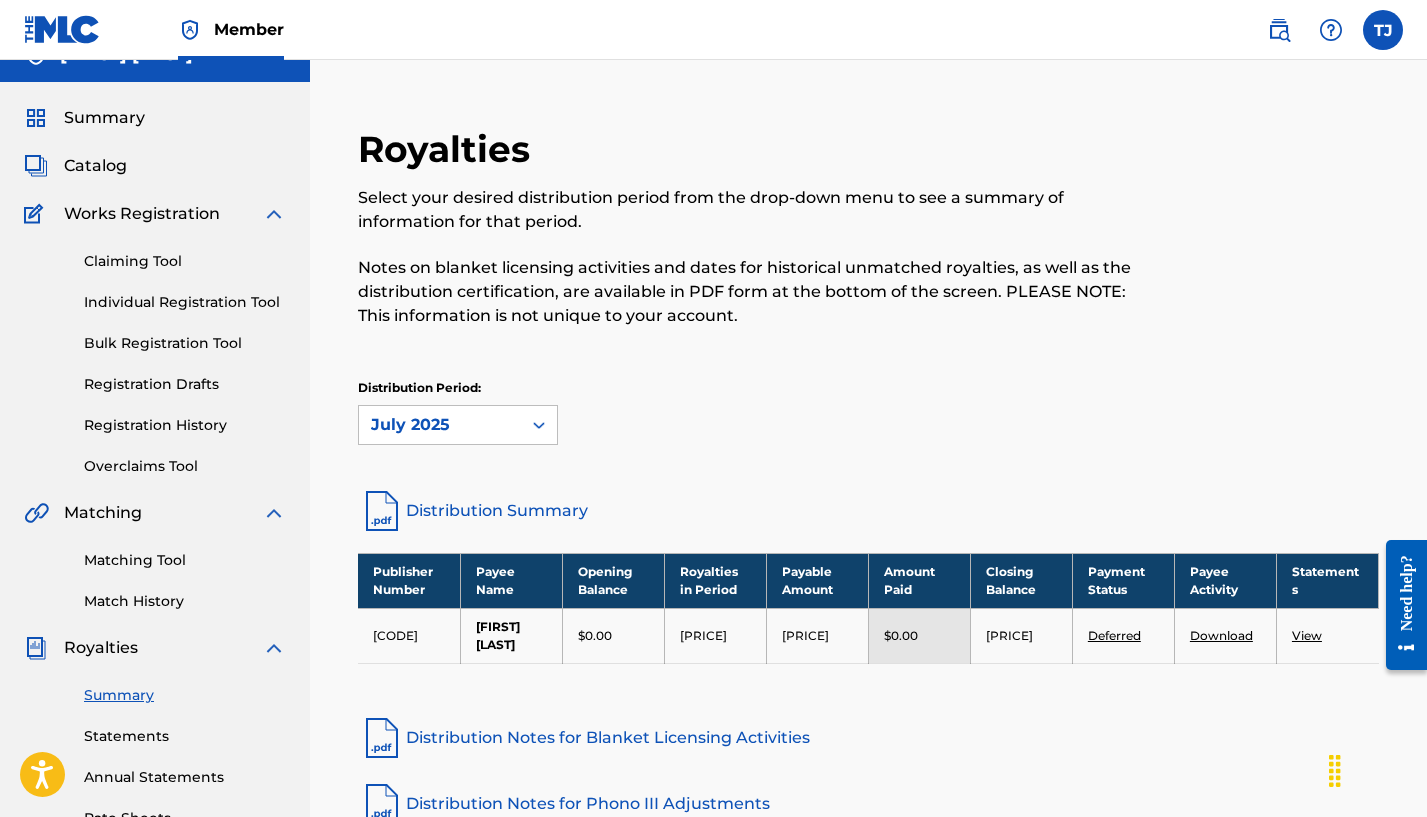 scroll, scrollTop: 0, scrollLeft: 0, axis: both 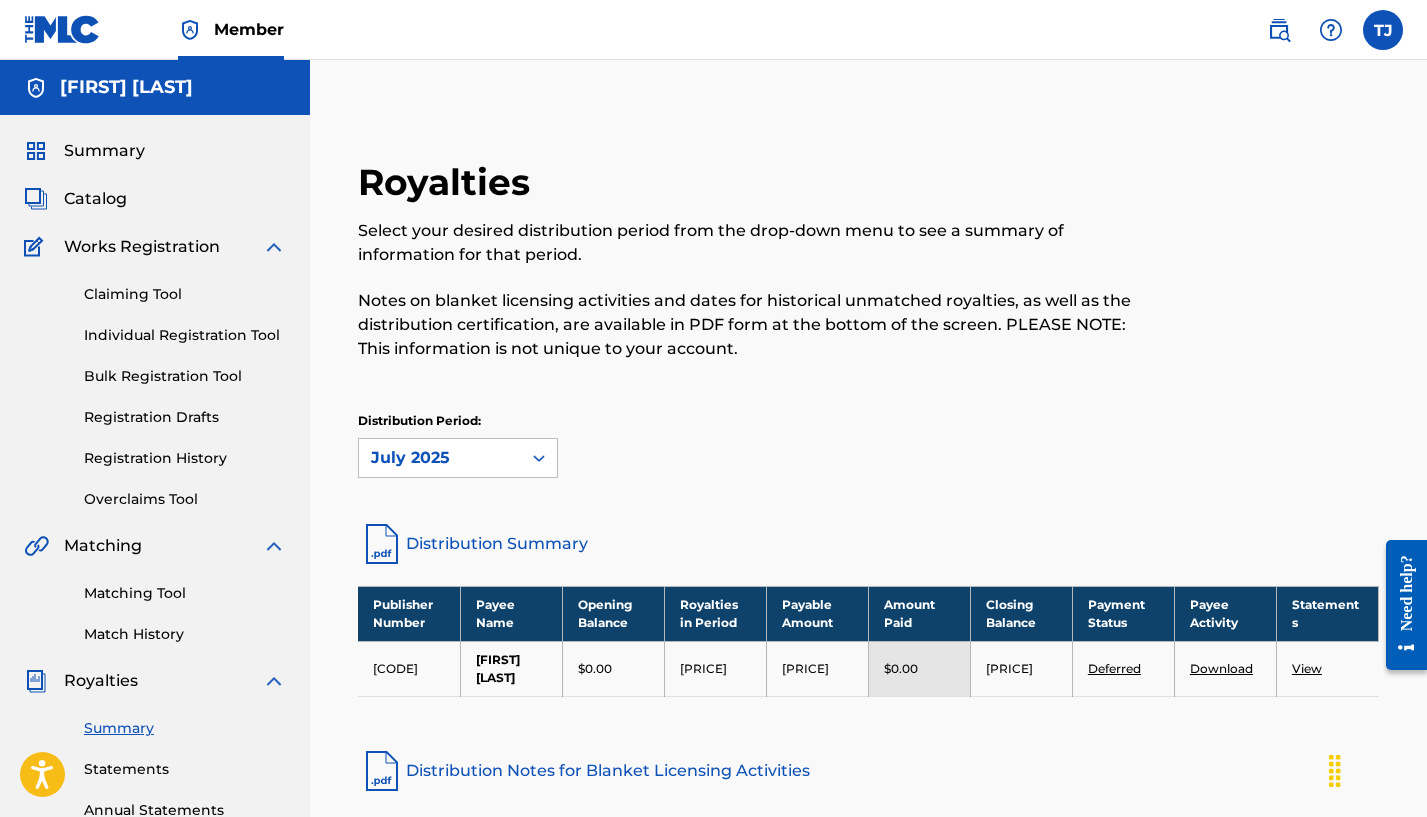 click on "Summary" at bounding box center [104, 151] 